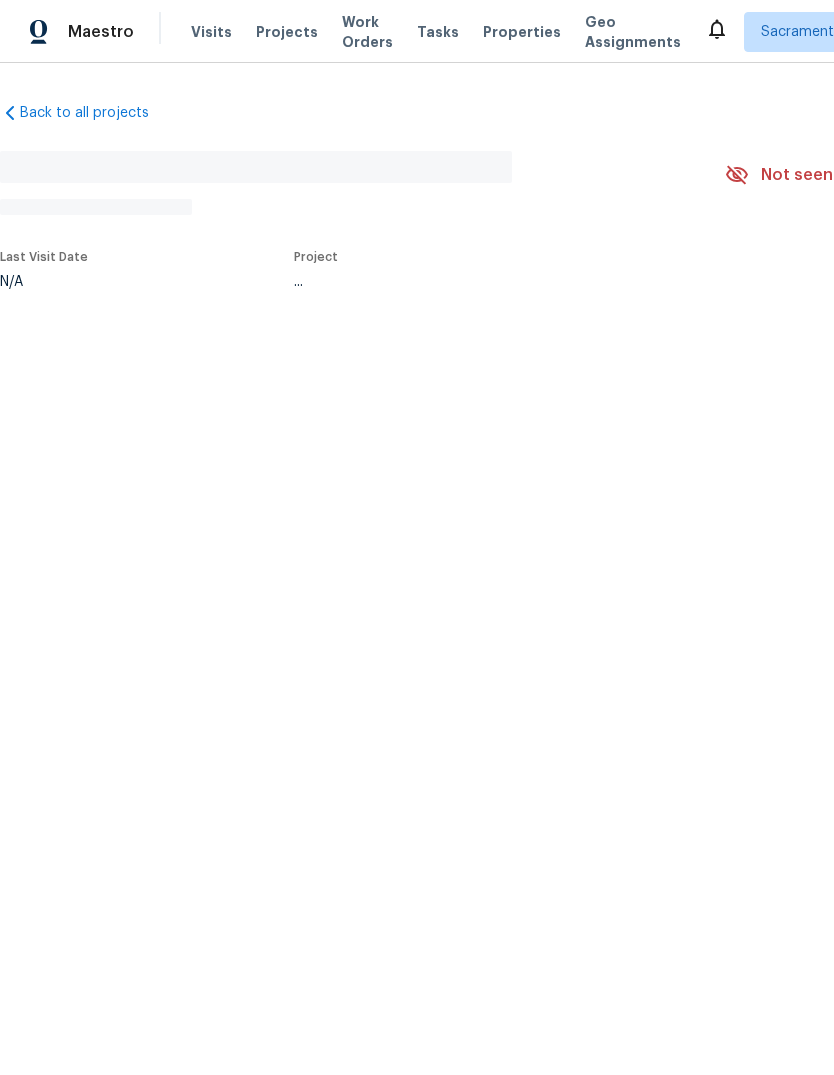 scroll, scrollTop: 0, scrollLeft: 0, axis: both 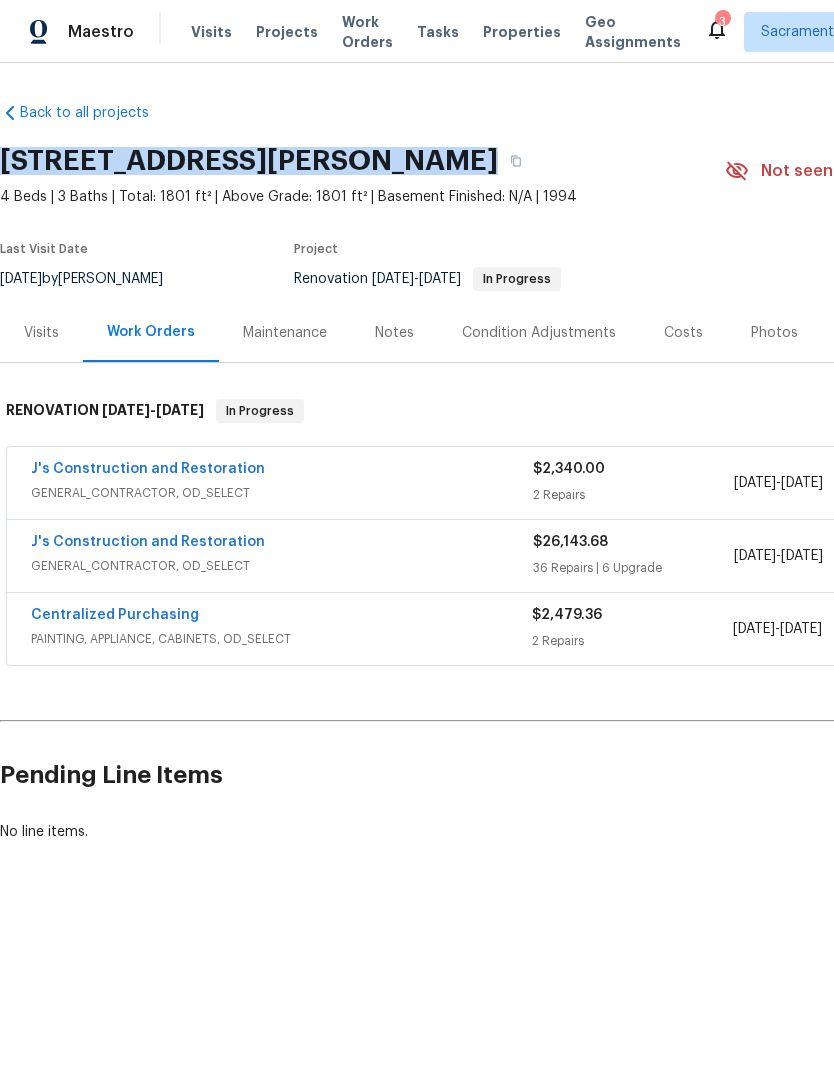 click on "Notes" at bounding box center (394, 333) 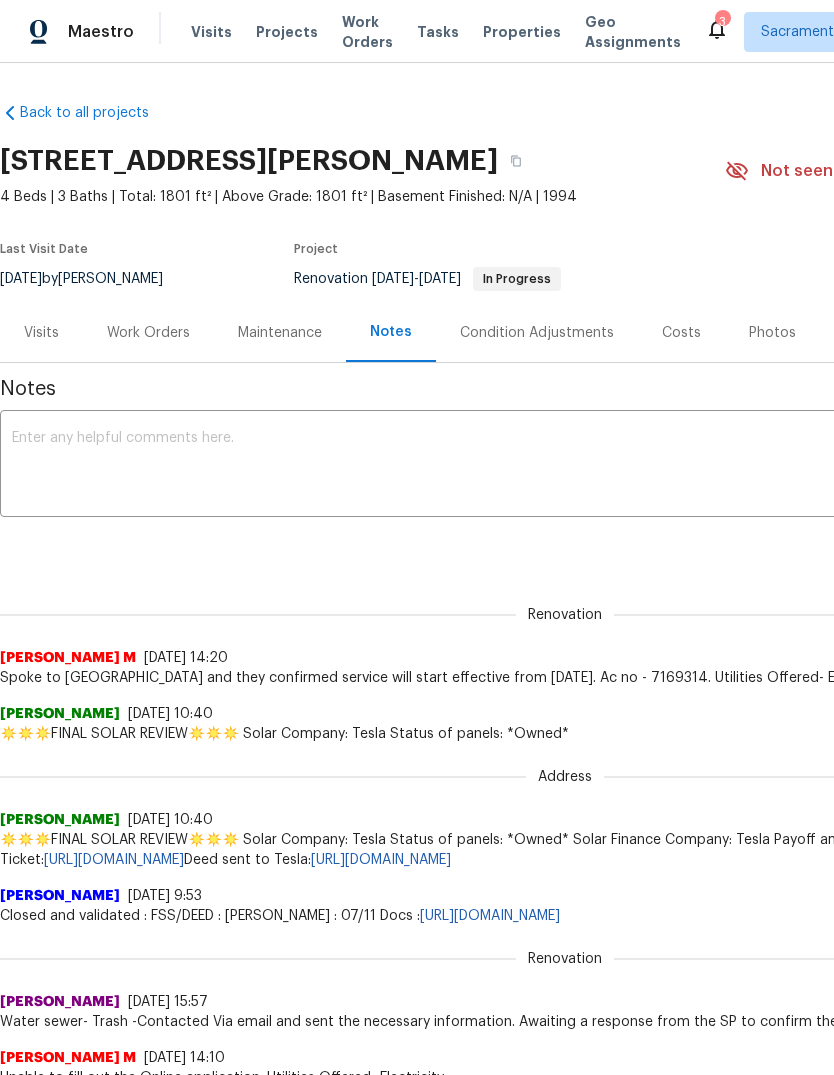 click at bounding box center [565, 466] 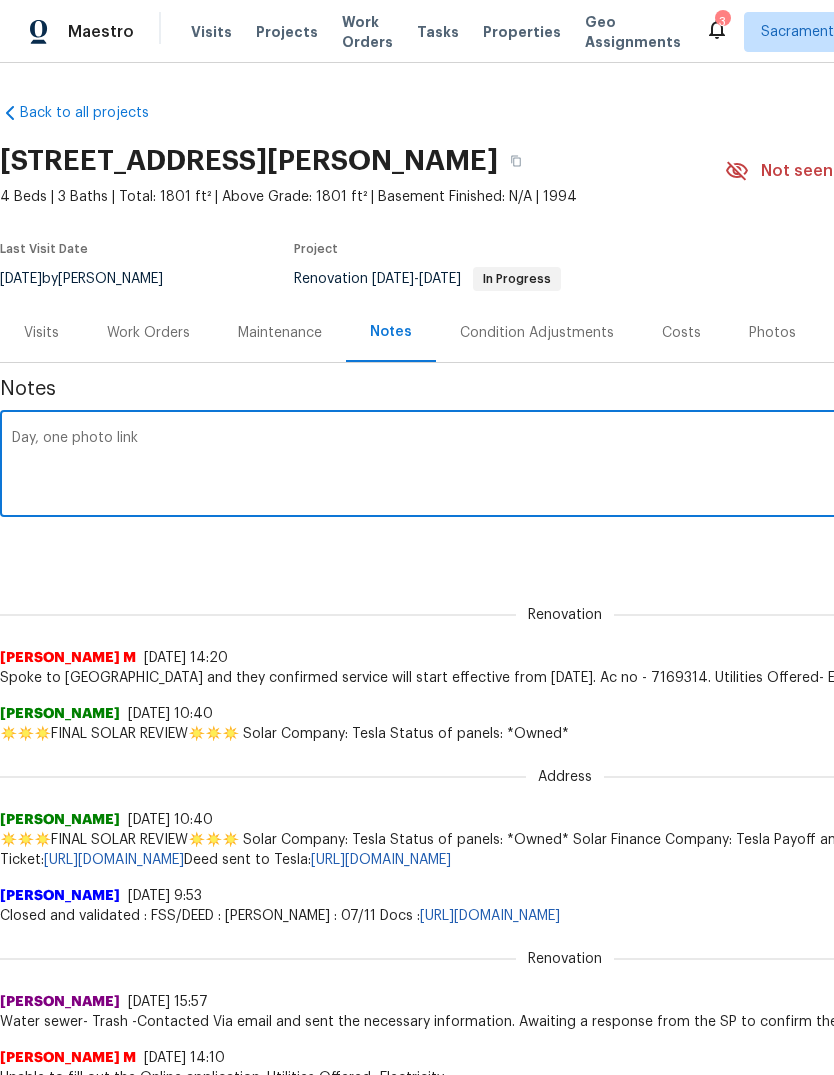 click on "Day, one photo link" at bounding box center (565, 466) 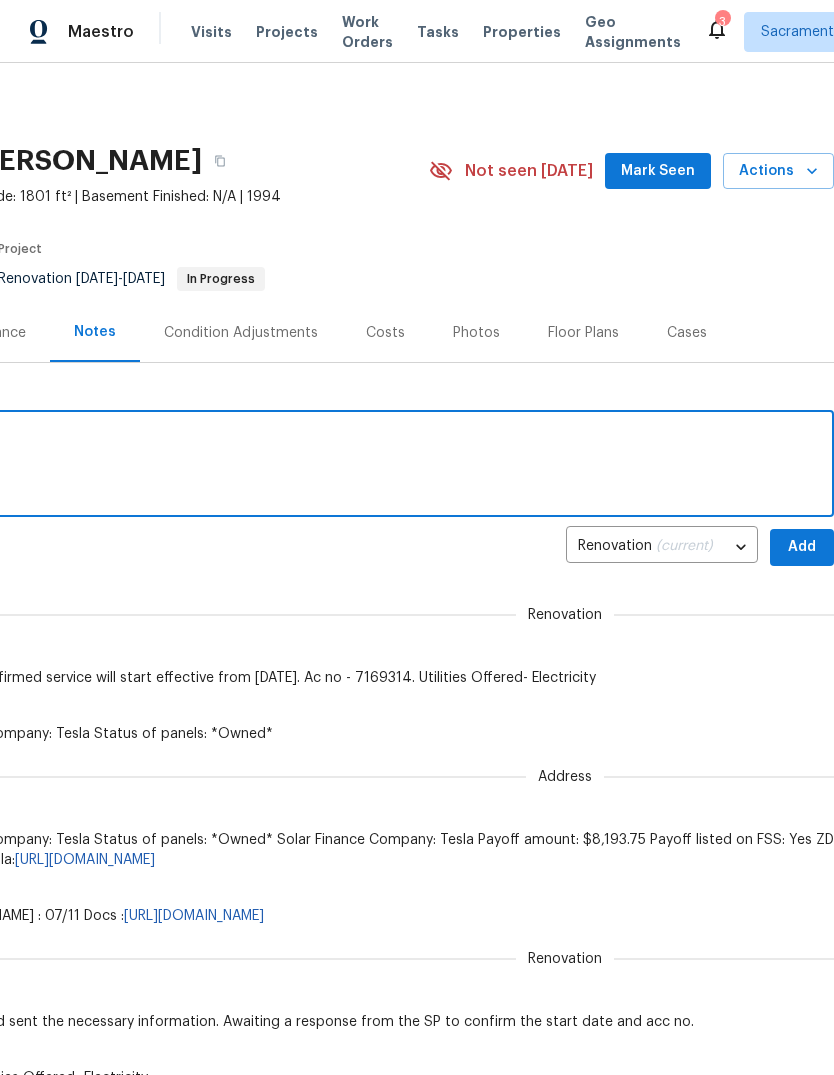 scroll, scrollTop: 0, scrollLeft: 296, axis: horizontal 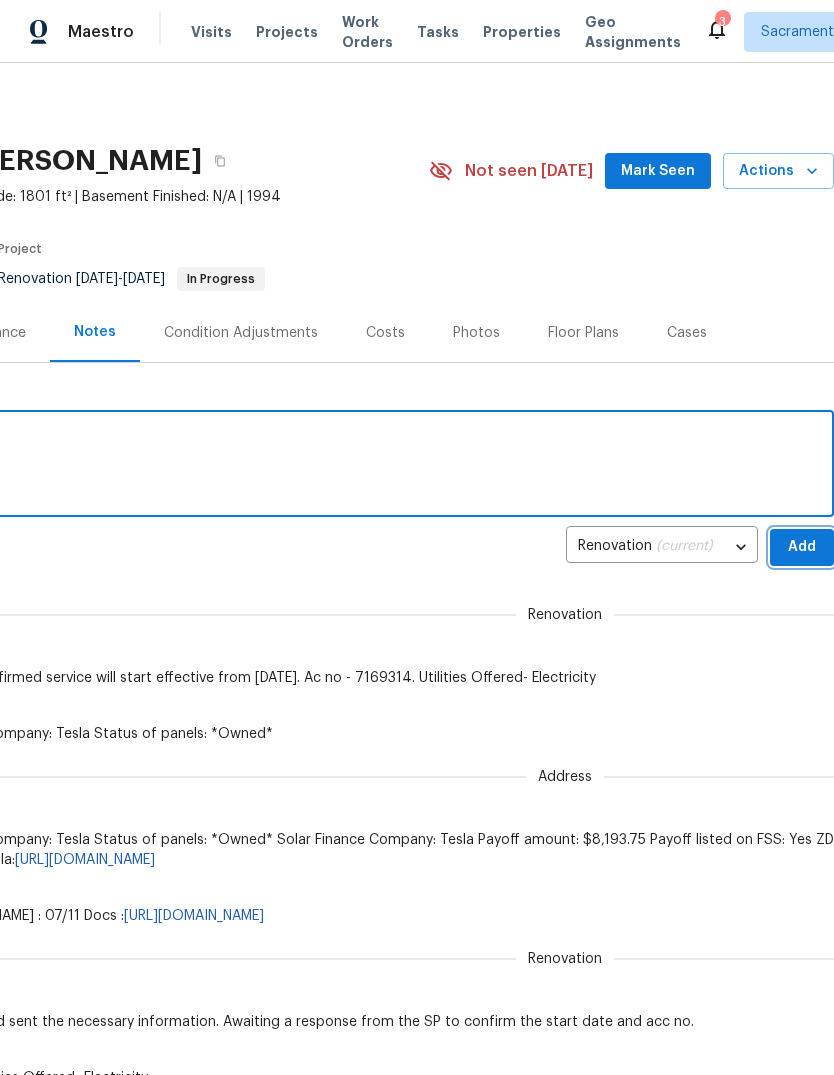 click on "Add" at bounding box center [802, 547] 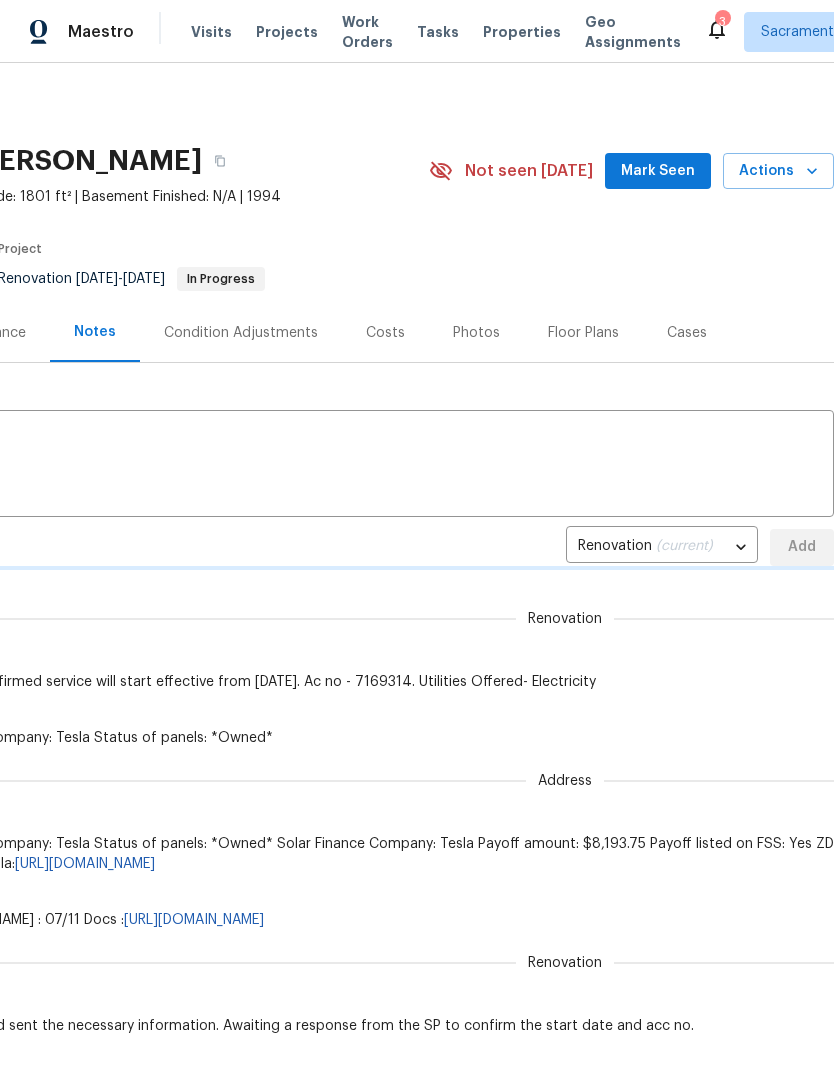 type 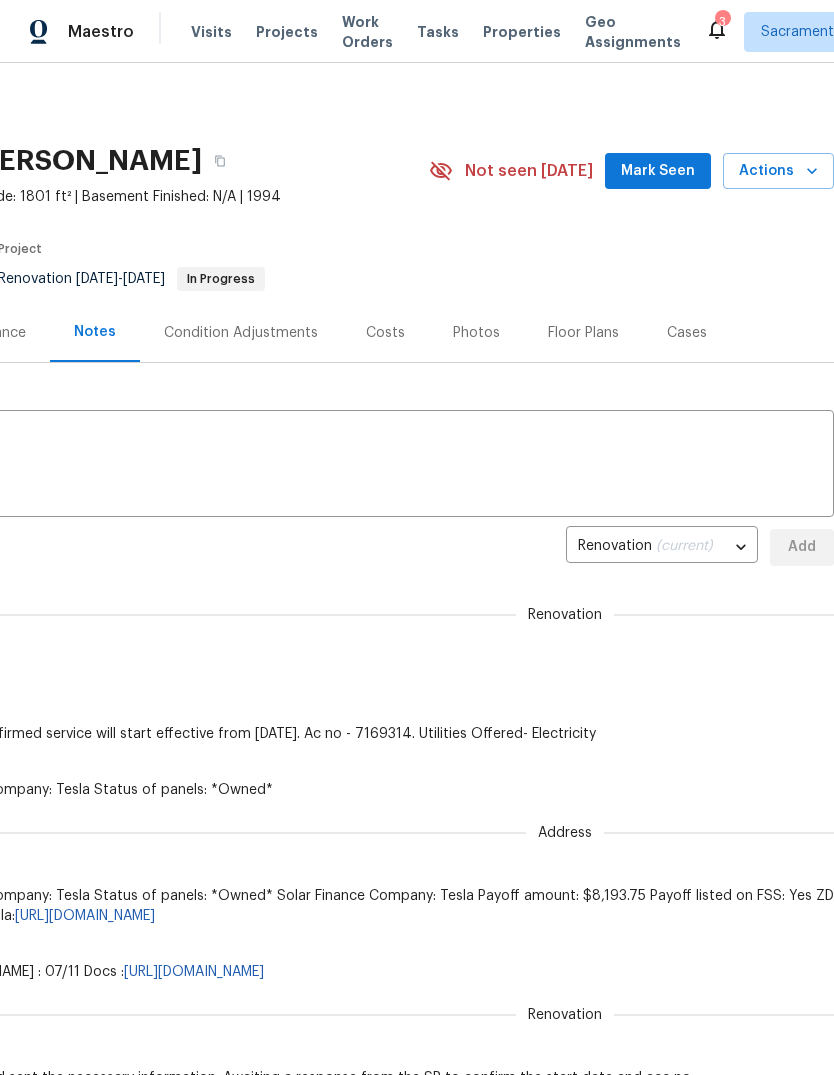 click on "Costs" at bounding box center [385, 333] 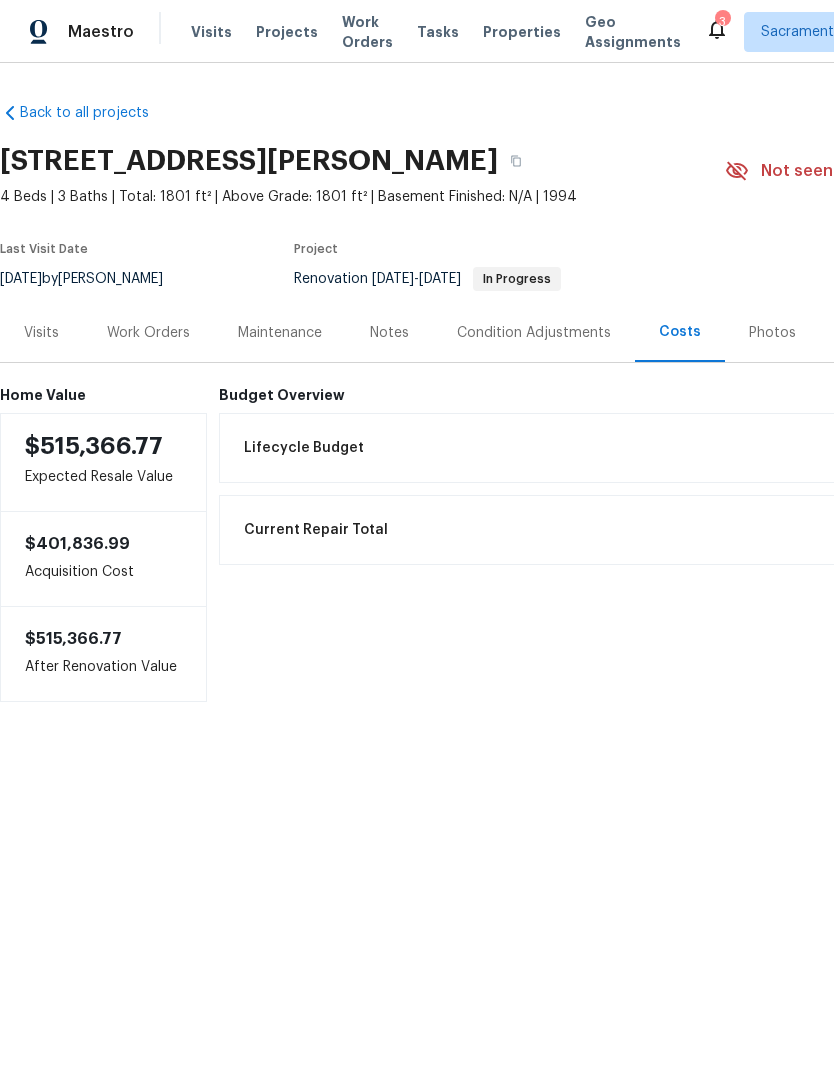 scroll, scrollTop: 0, scrollLeft: 0, axis: both 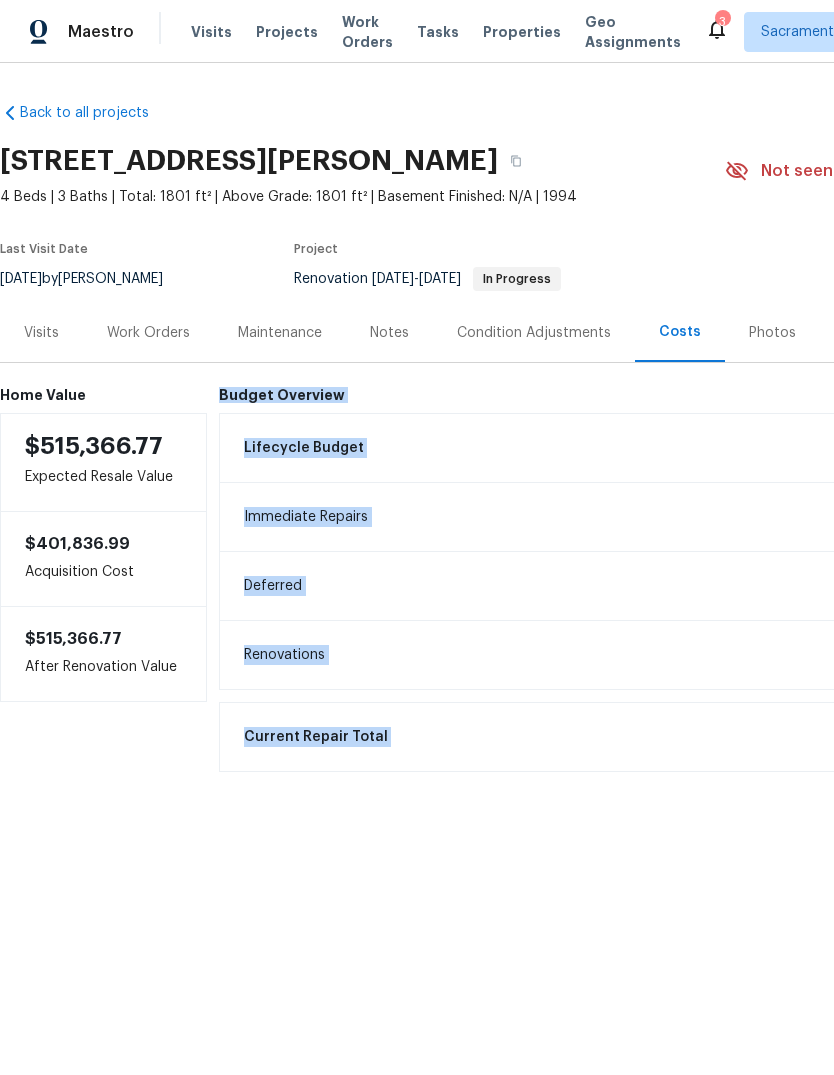 copy on "Budget Overview Lifecycle Budget $43,393.01 Immediate Repairs $43,393.01 Deferred $0.00 Renovations $0.00 Current Repair Total $30,963.04 Net Repairs -$12,429.97" 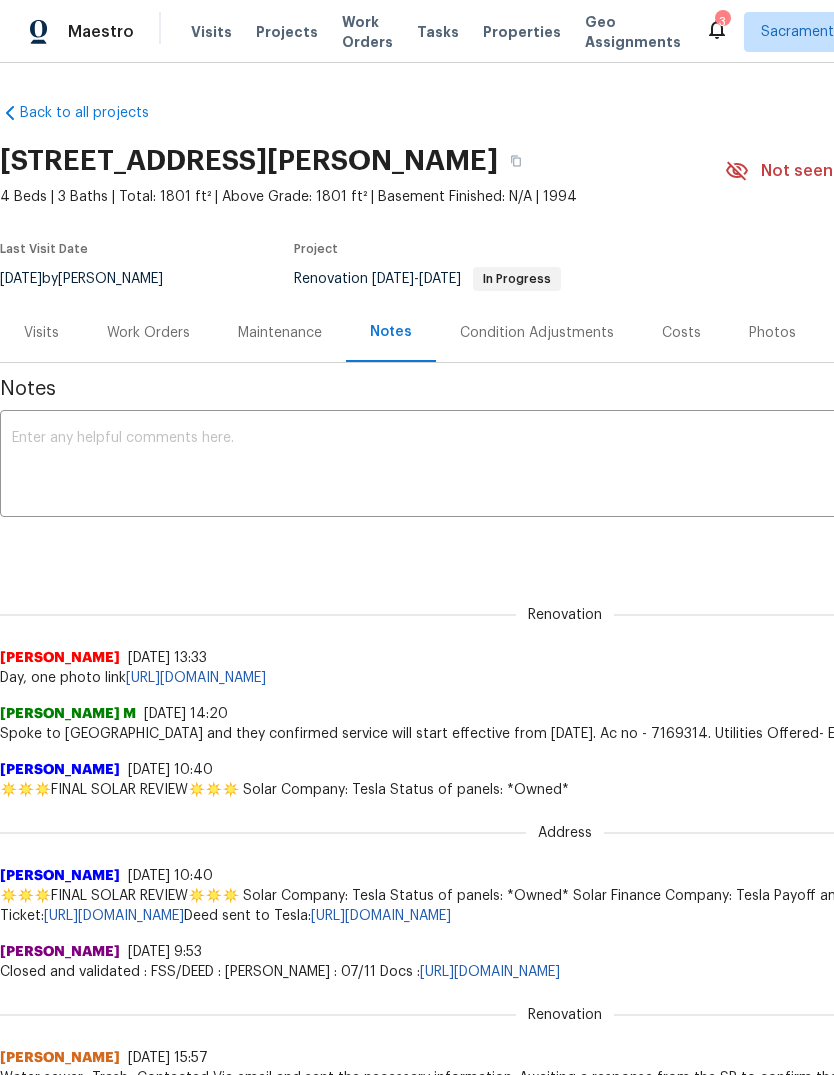 click at bounding box center [565, 466] 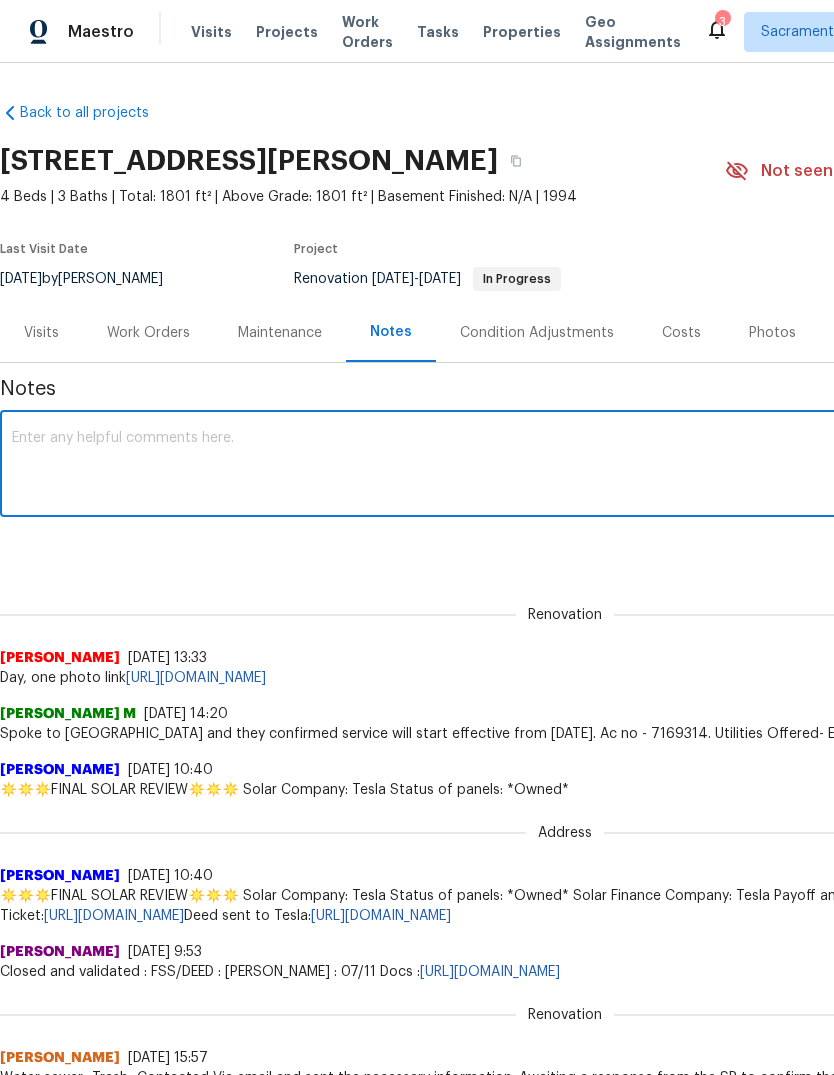 click at bounding box center (565, 466) 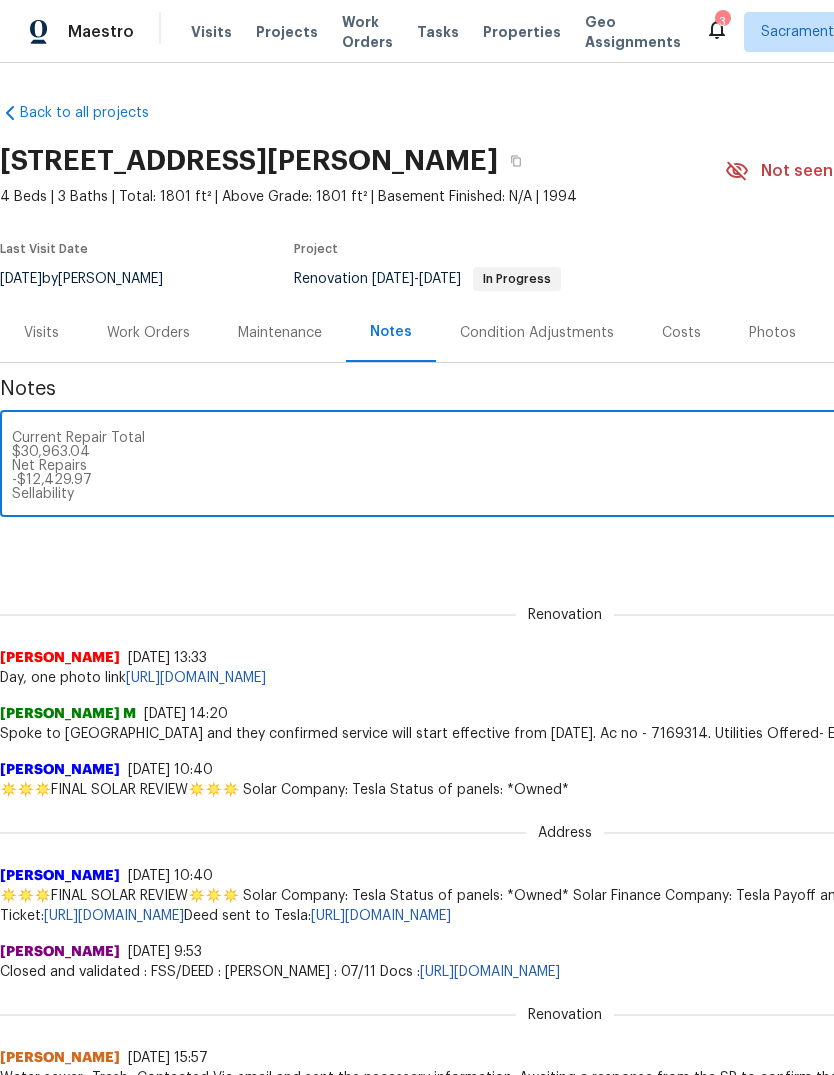 scroll, scrollTop: 140, scrollLeft: 0, axis: vertical 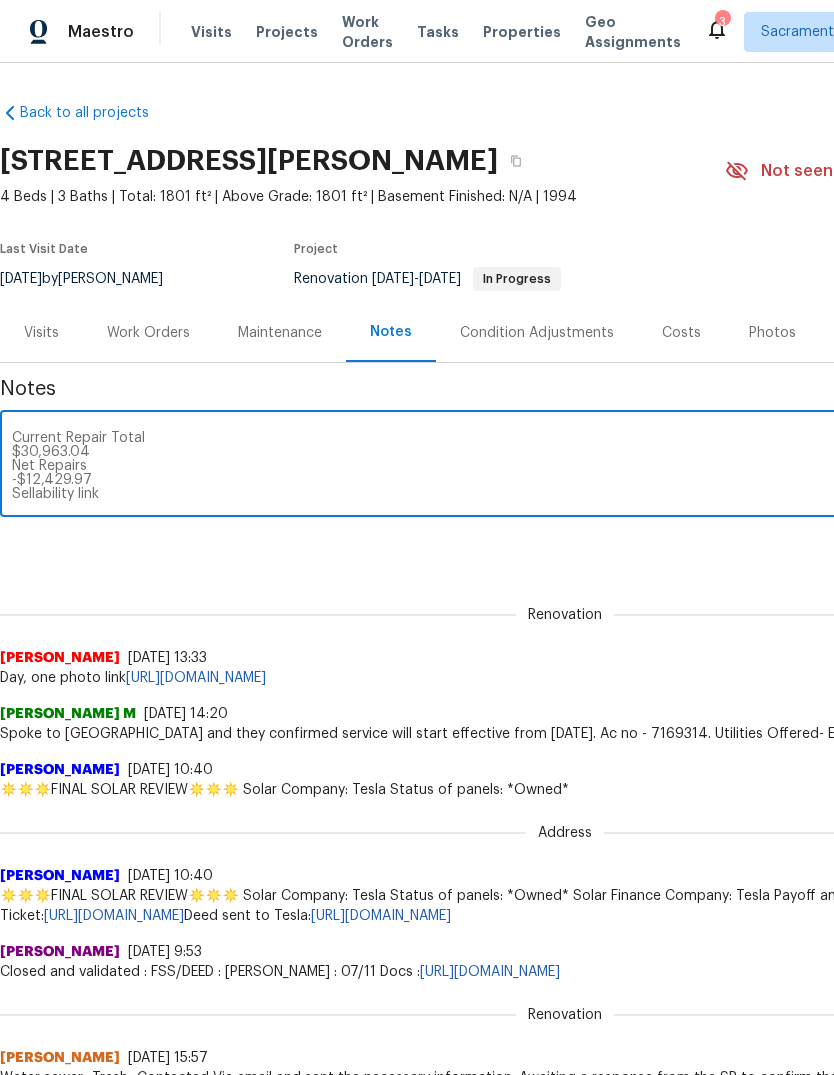 click on "Budget Overview
Lifecycle Budget
$43,393.01
Immediate Repairs
$43,393.01
Deferred
$0.00
Renovations
$0.00
Current Repair Total
$30,963.04
Net Repairs
-$12,429.97
Sellability link" at bounding box center [565, 466] 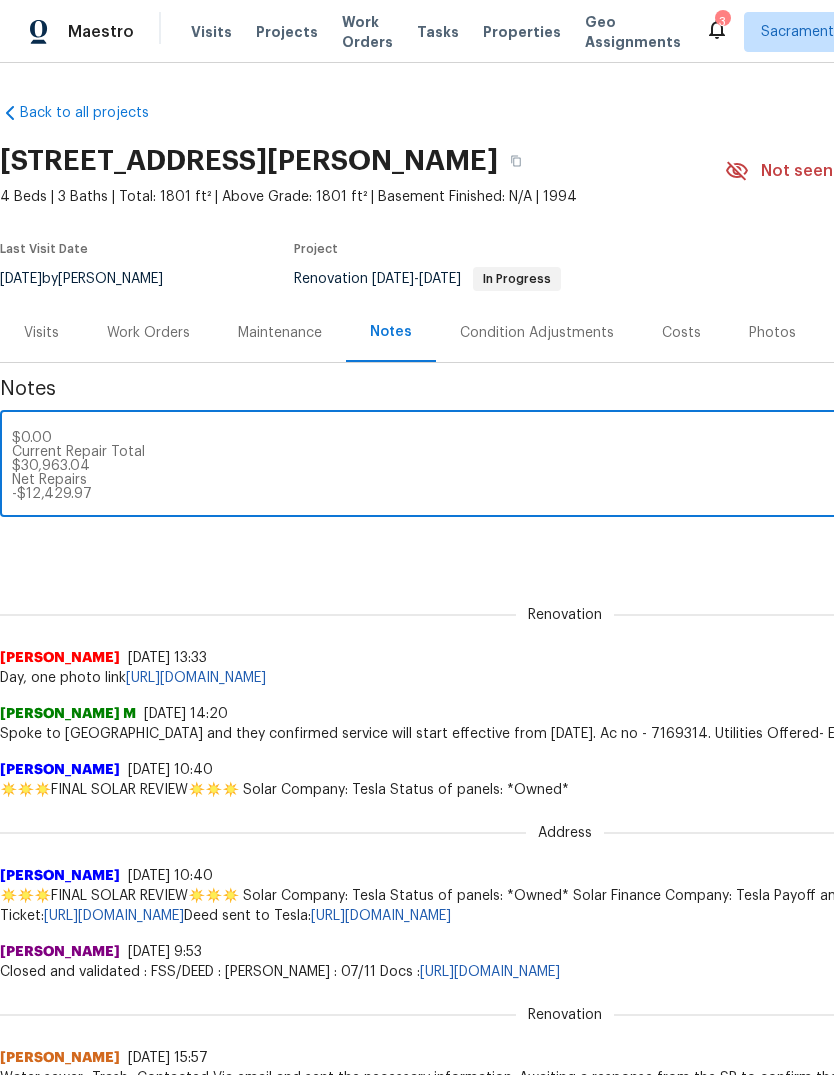 scroll, scrollTop: 336, scrollLeft: 0, axis: vertical 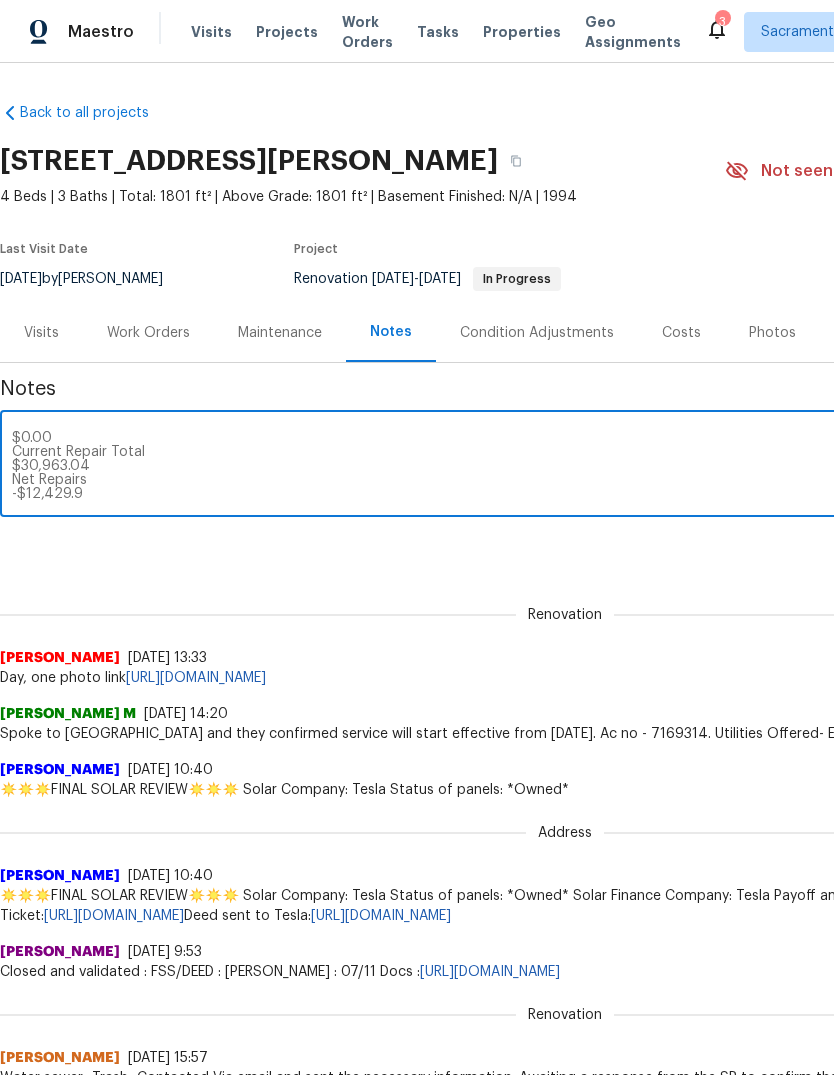 click on "Budget Overview
Lifecycle Budget
$43,393.01
Immediate Repairs
$43,393.01
Deferred
$0.00
Renovations
$0.00
Current Repair Total
$30,963.04
Net Repairs
-$12,429.97
Sellability link Budget Overview
Lifecycle Budget
$43,393.01
Immediate Repairs
$43,393.01
Deferred
$0.00
Renovations
$0.00
Current Repair Total
$30,963.04
Net Repairs
-$12,429.97
Budget Overview
Lifecycle Budget
$43,393.01
Immediate Repairs
$43,393.01
Deferred
$0.00
Renovations
$0.00
Current Repair Total
$30,963.04
Net Repairs
-$12,429.9" at bounding box center (565, 466) 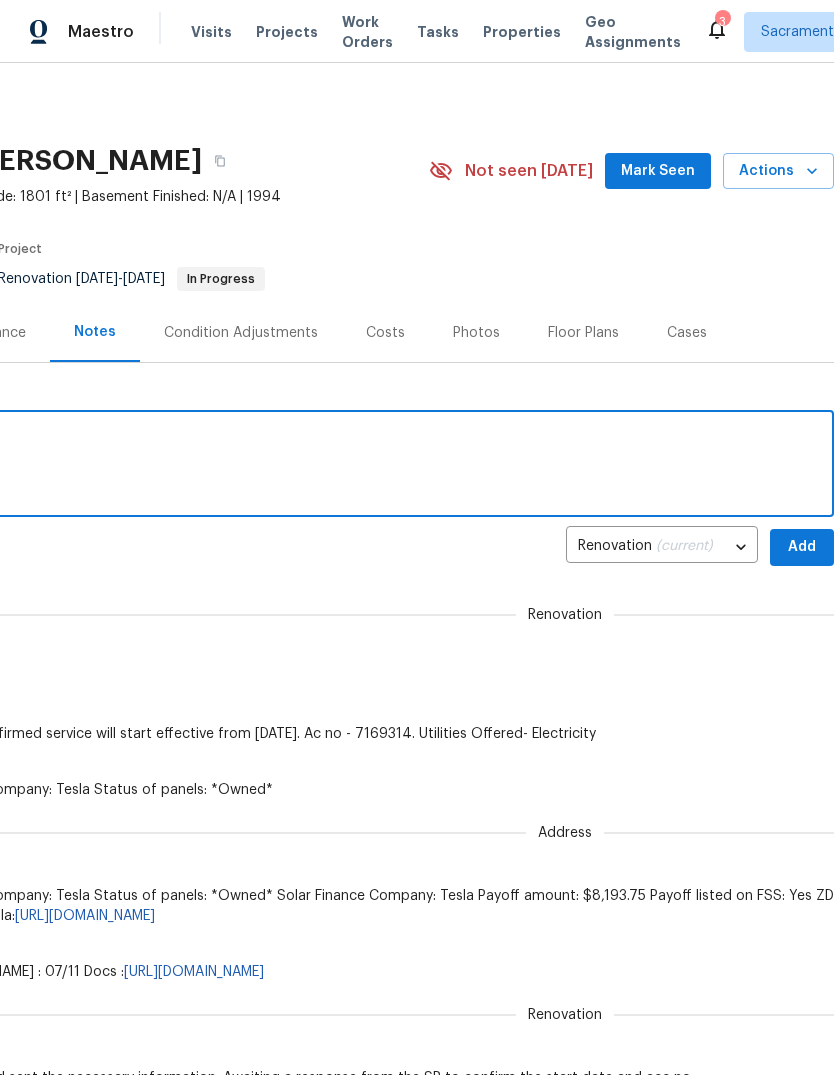 scroll, scrollTop: 0, scrollLeft: 296, axis: horizontal 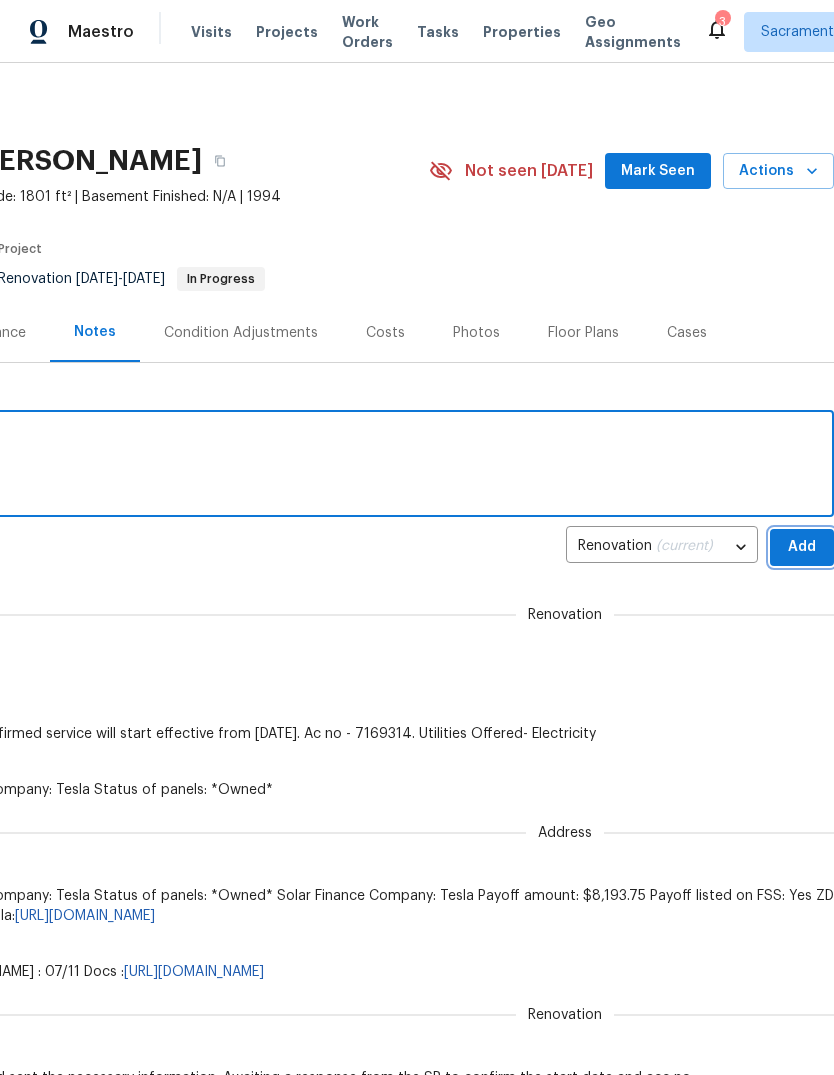 click on "Add" at bounding box center [802, 547] 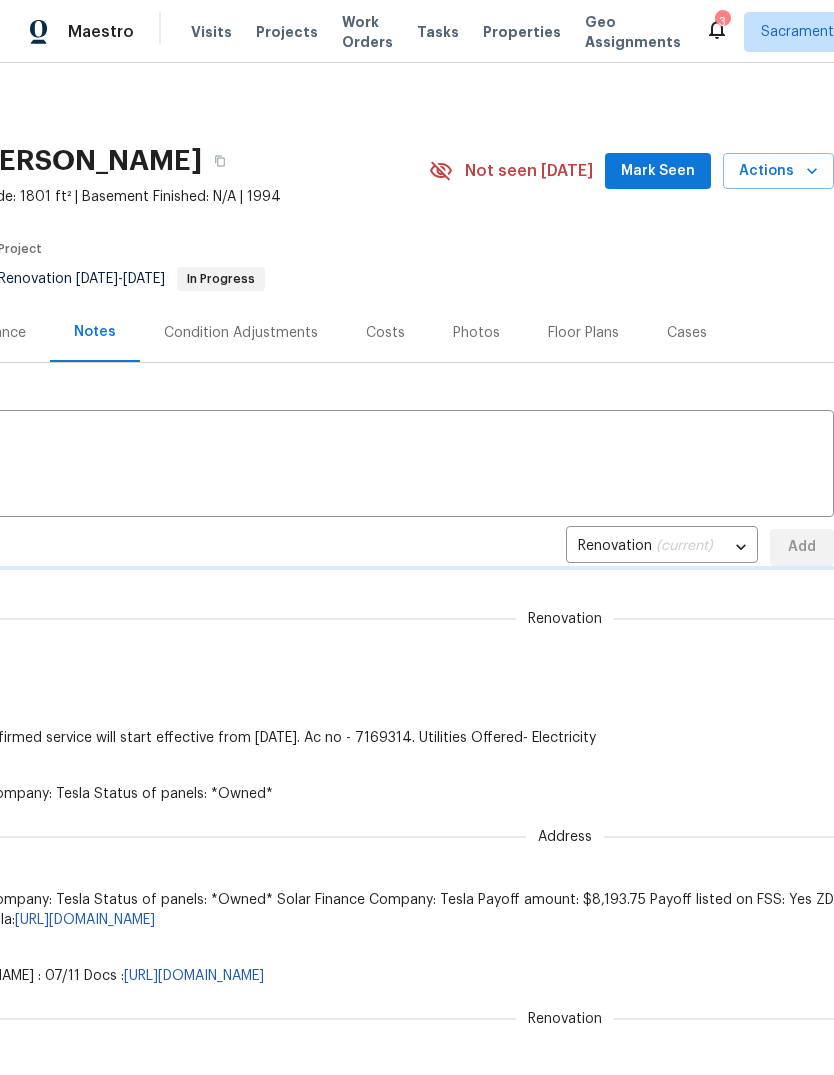 type 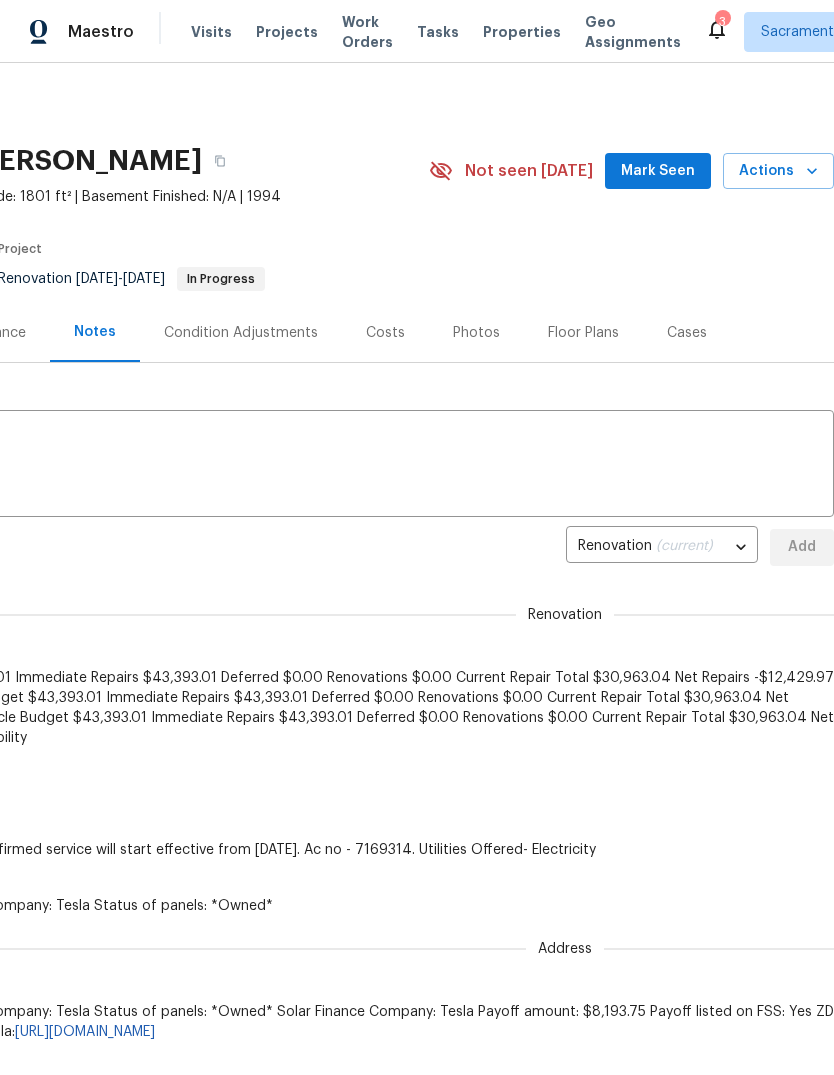 scroll, scrollTop: 0, scrollLeft: 0, axis: both 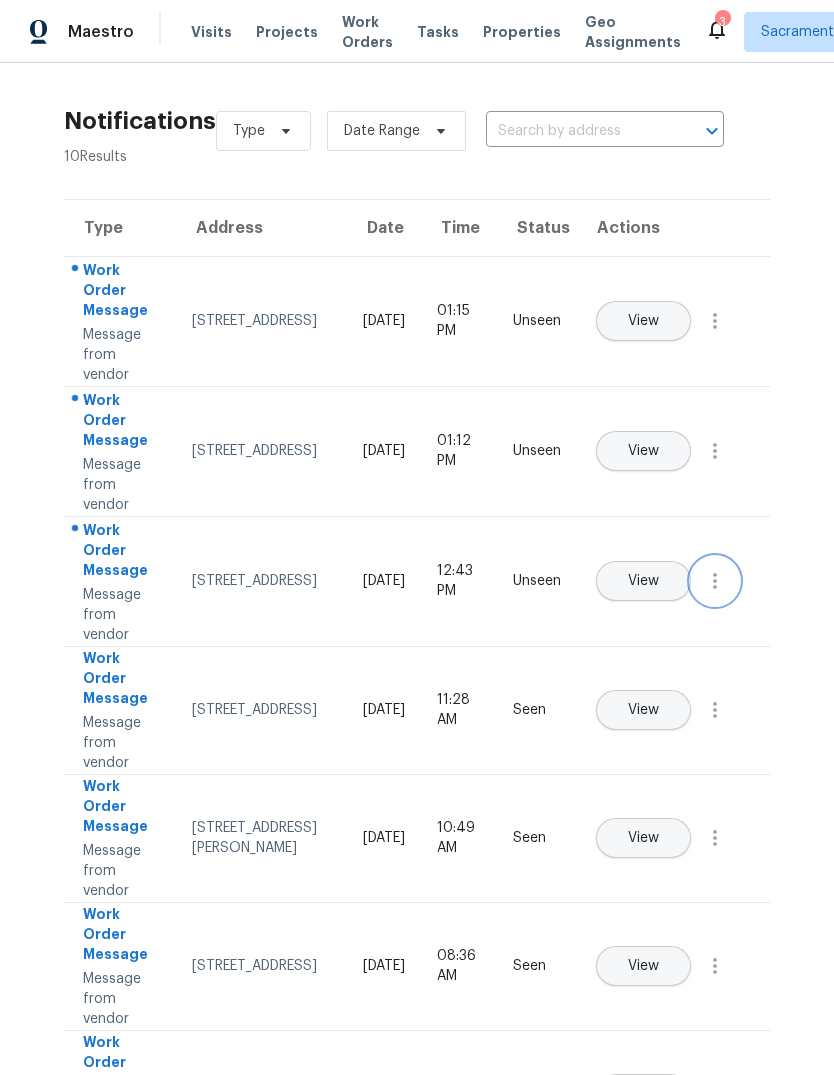 click 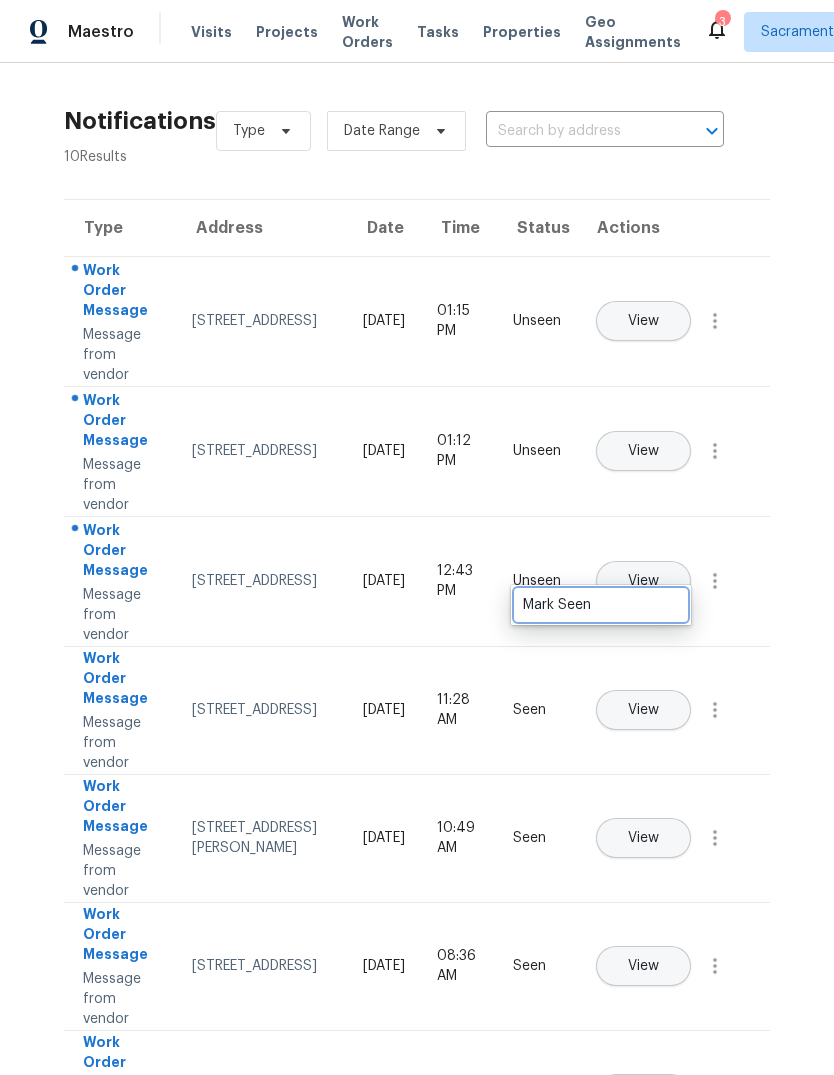 click on "Mark Seen" at bounding box center [601, 605] 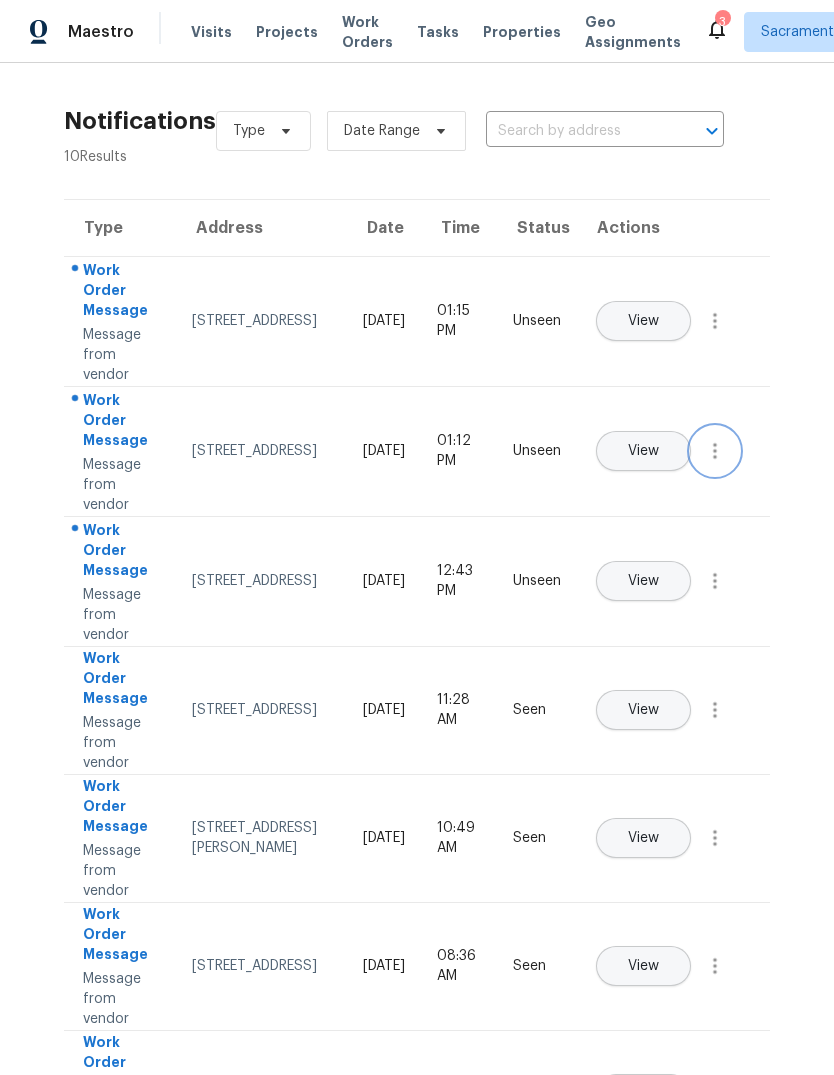 click 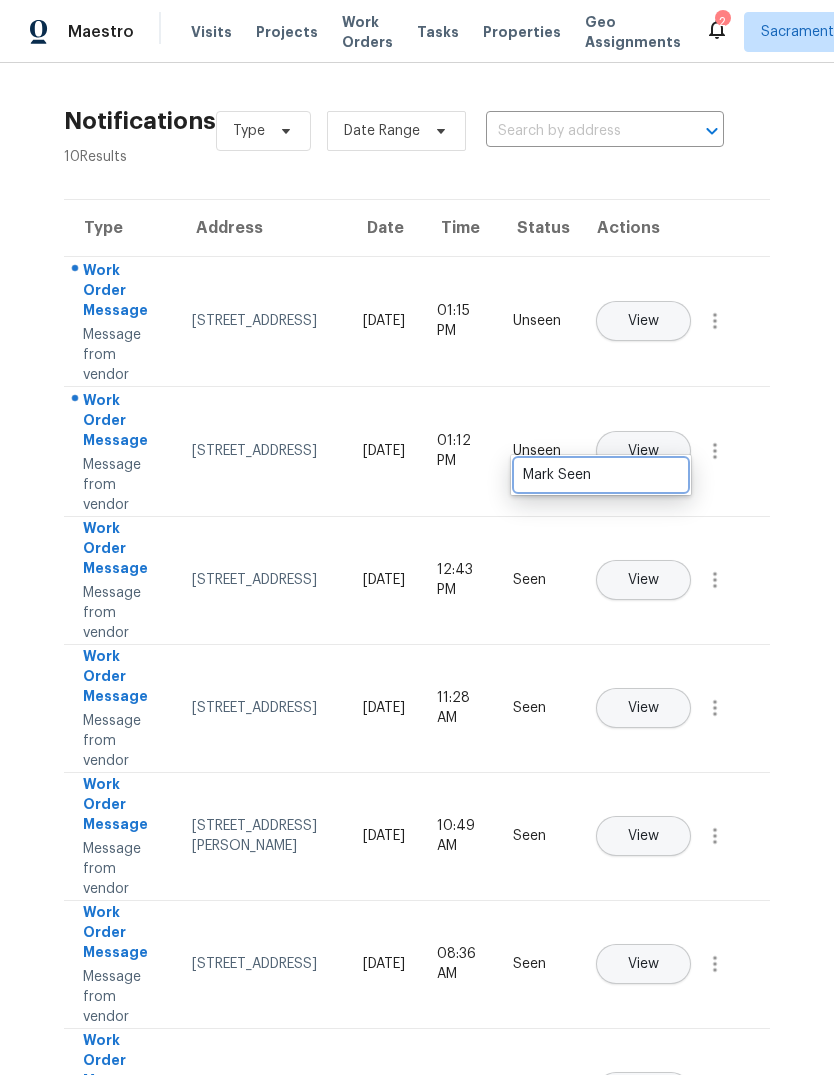 click on "Mark Seen" at bounding box center [601, 475] 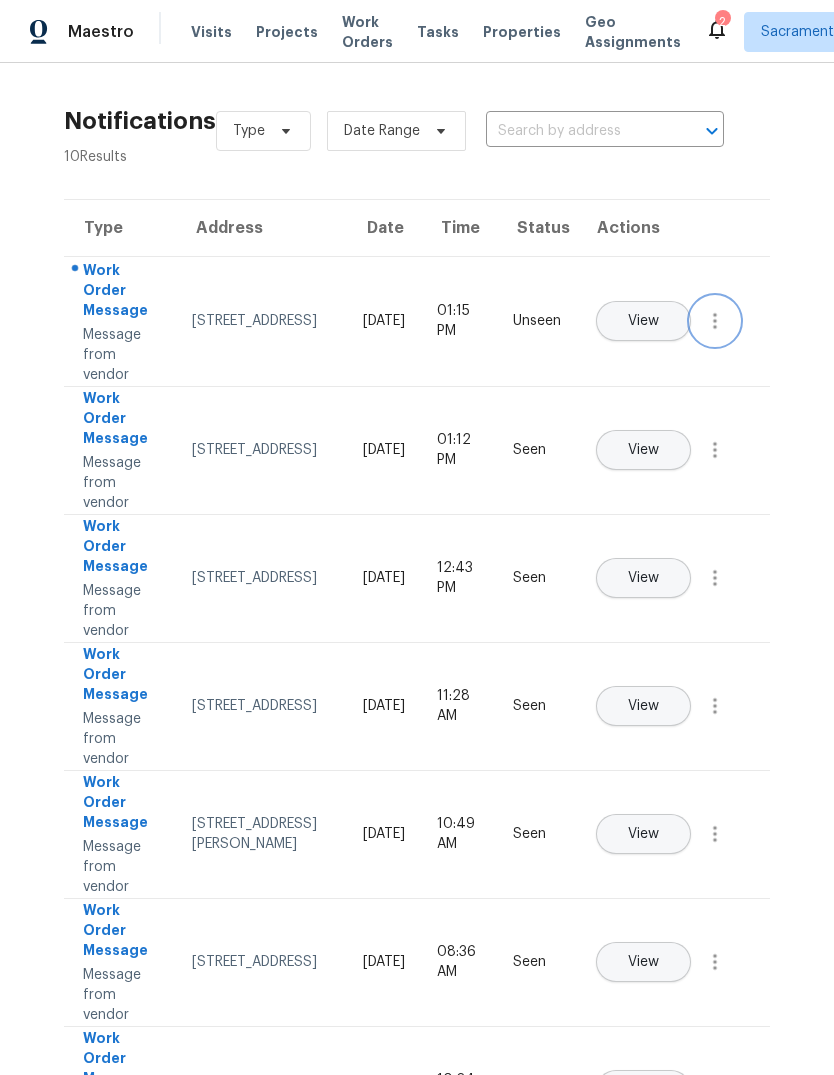 click 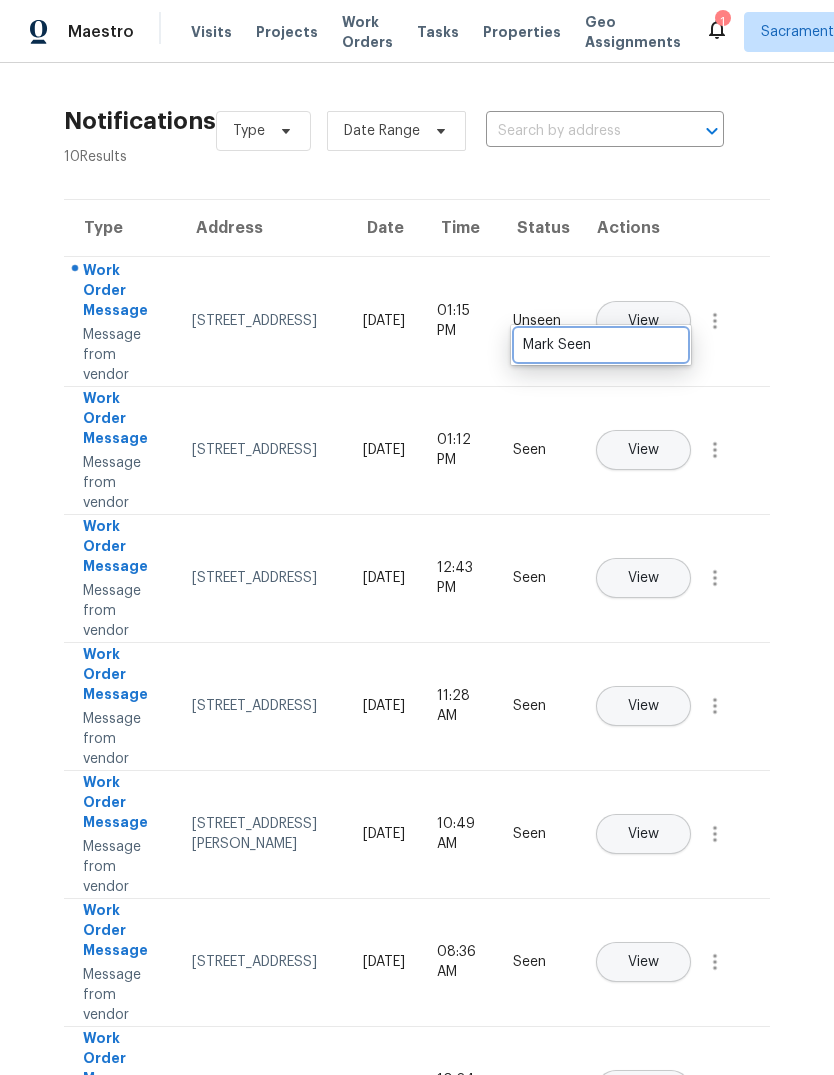click on "Mark Seen" at bounding box center (601, 345) 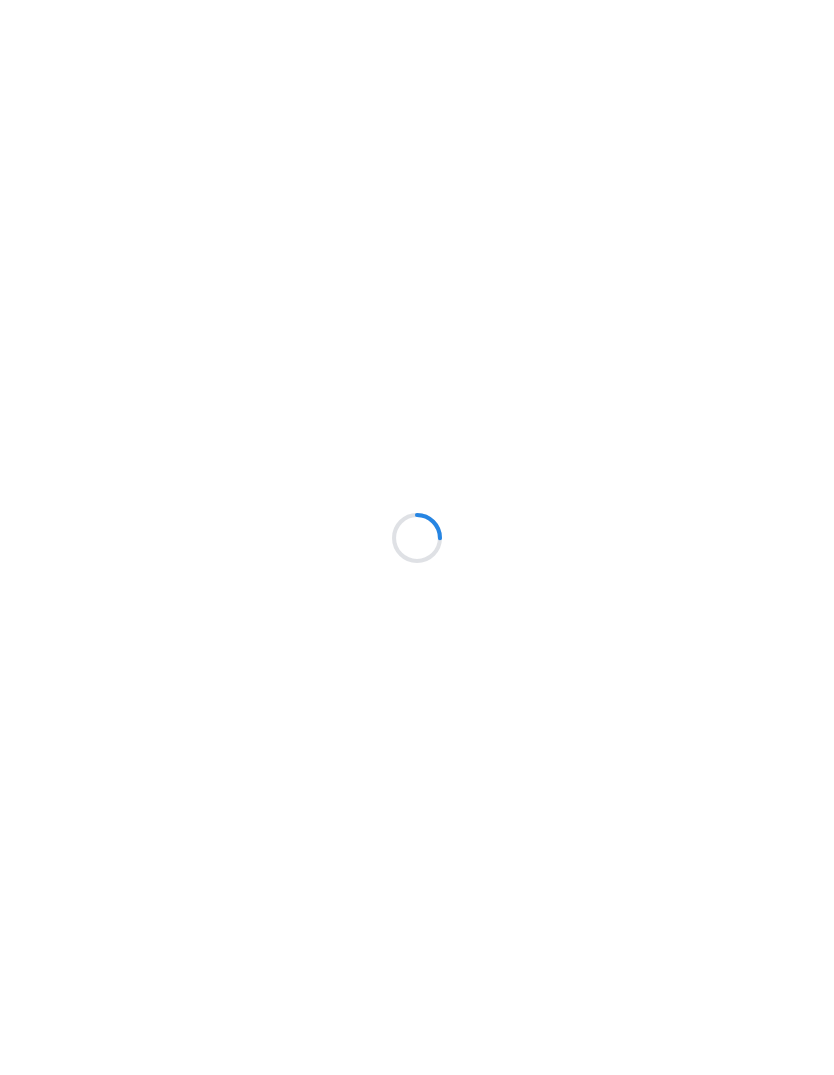 scroll, scrollTop: 0, scrollLeft: 0, axis: both 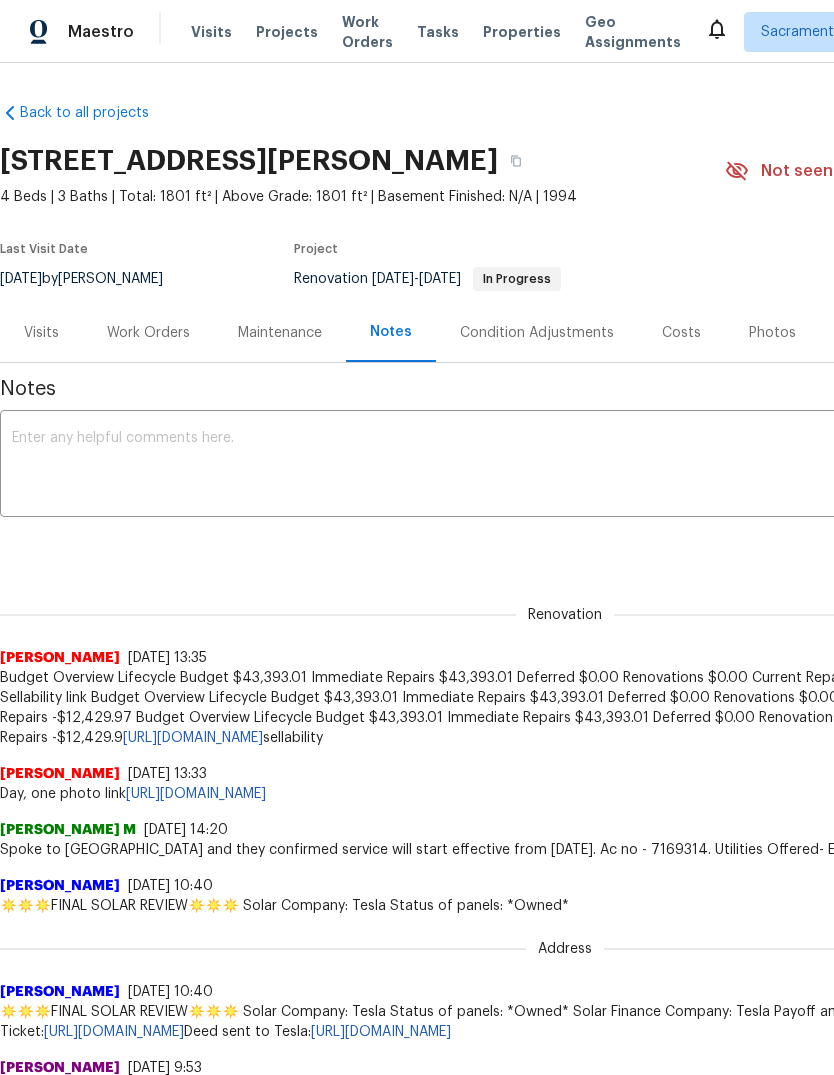 click at bounding box center (565, 466) 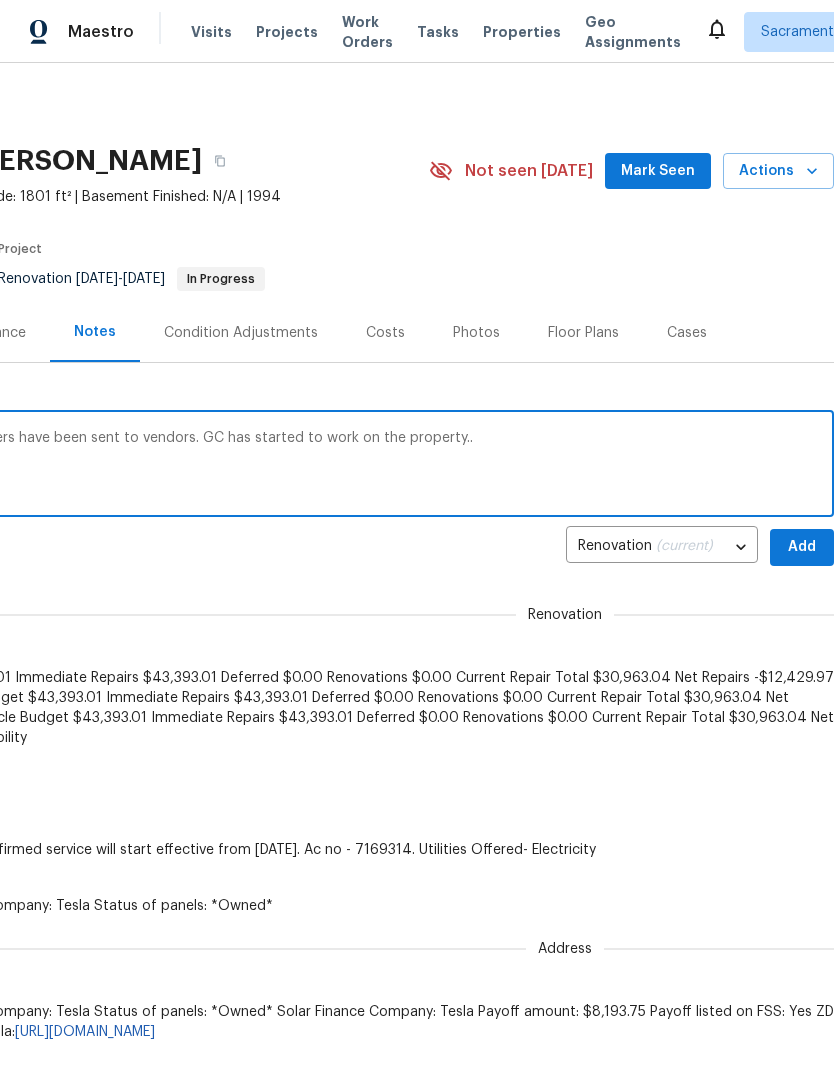 scroll, scrollTop: 0, scrollLeft: 296, axis: horizontal 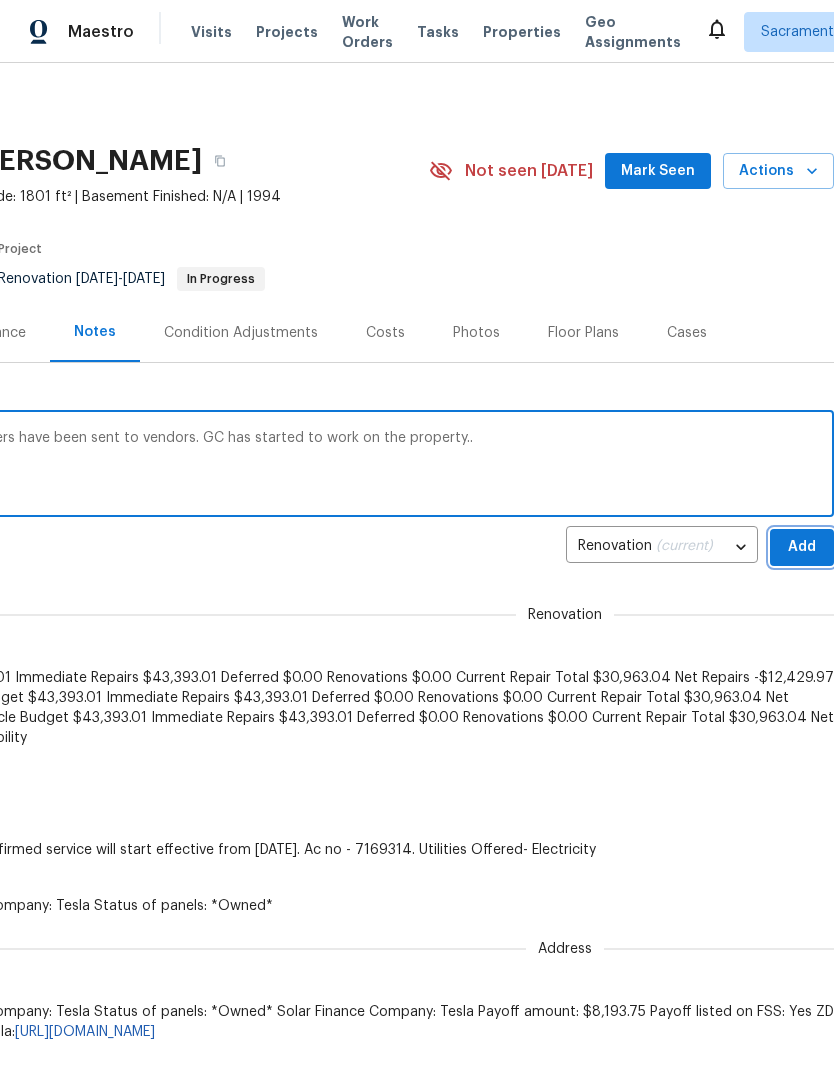 click on "Add" at bounding box center (802, 547) 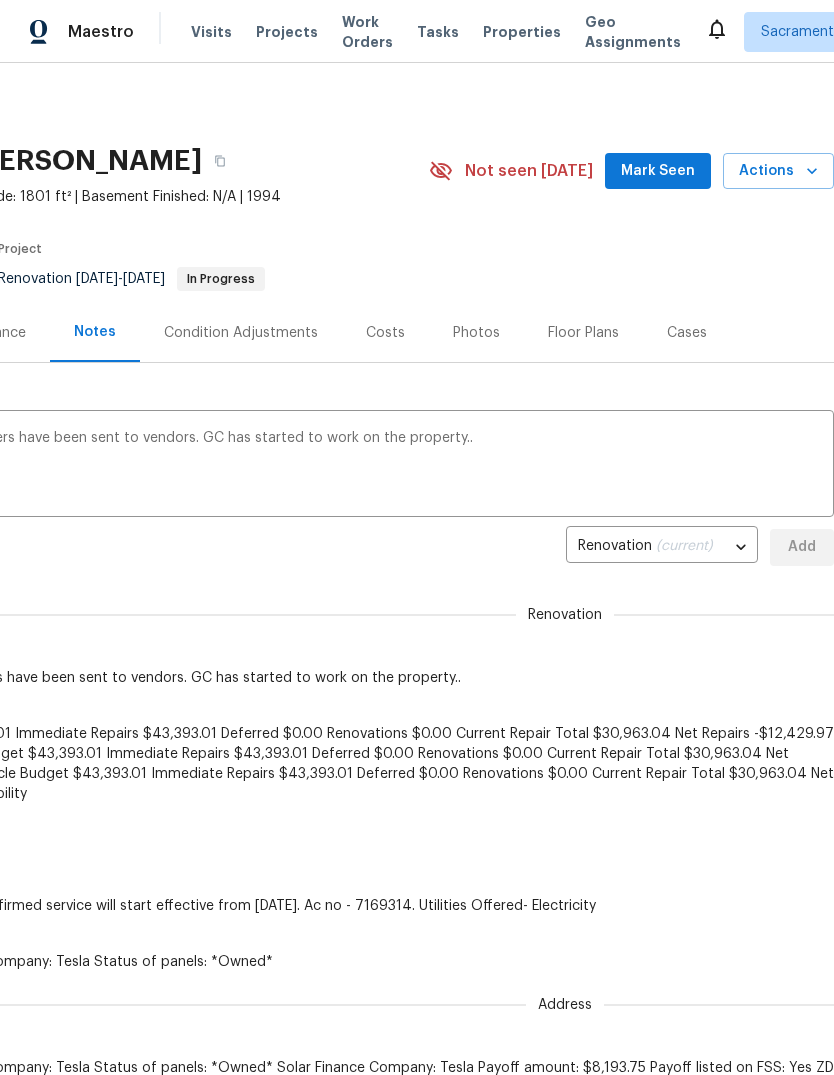 type 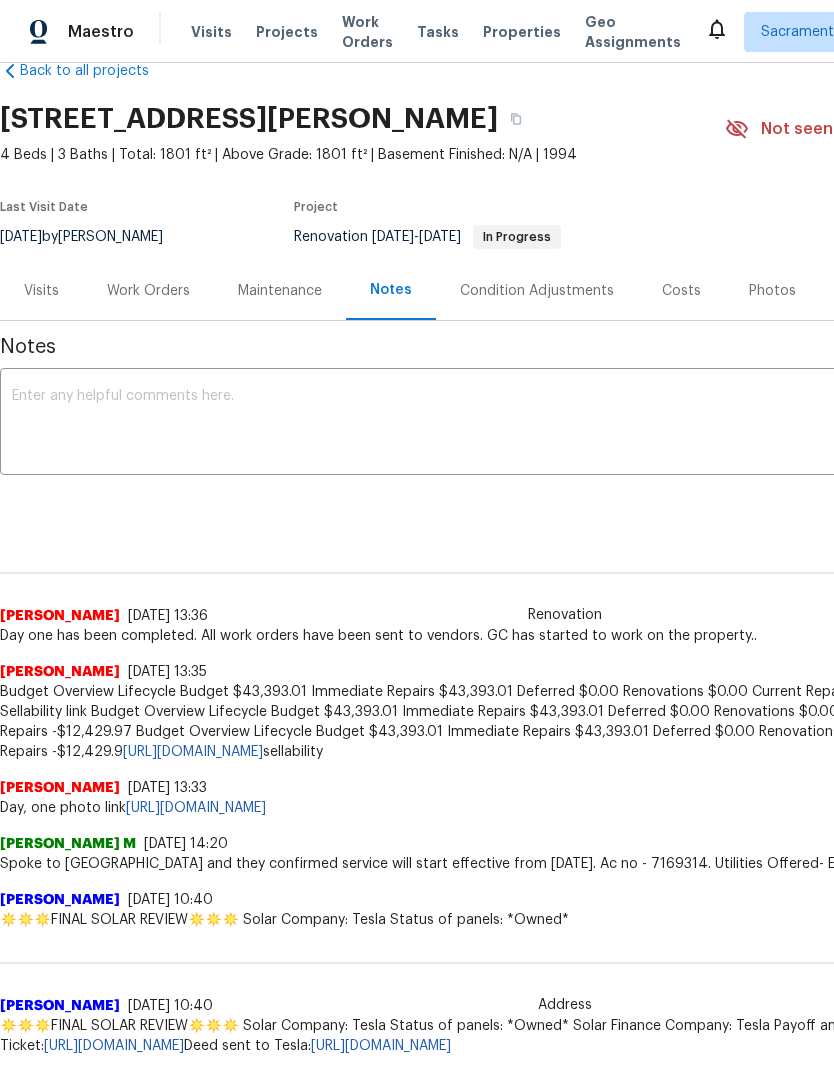 scroll, scrollTop: 43, scrollLeft: 0, axis: vertical 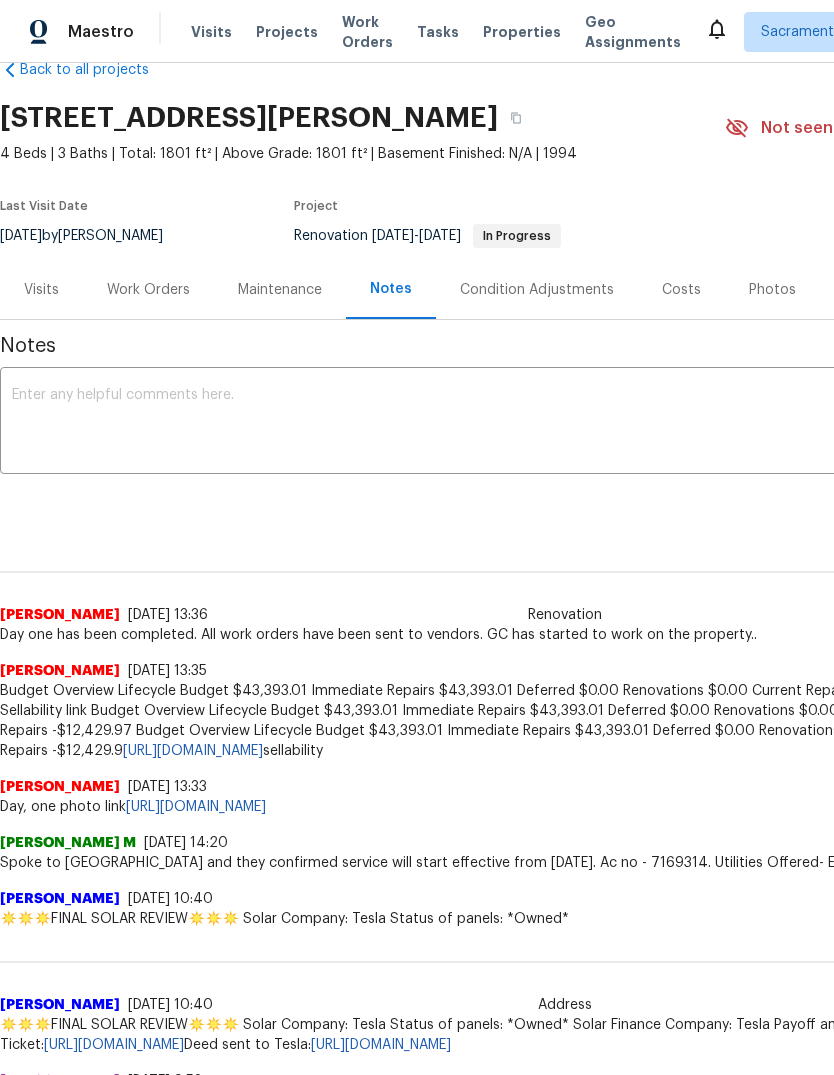 click on "Work Orders" at bounding box center (148, 290) 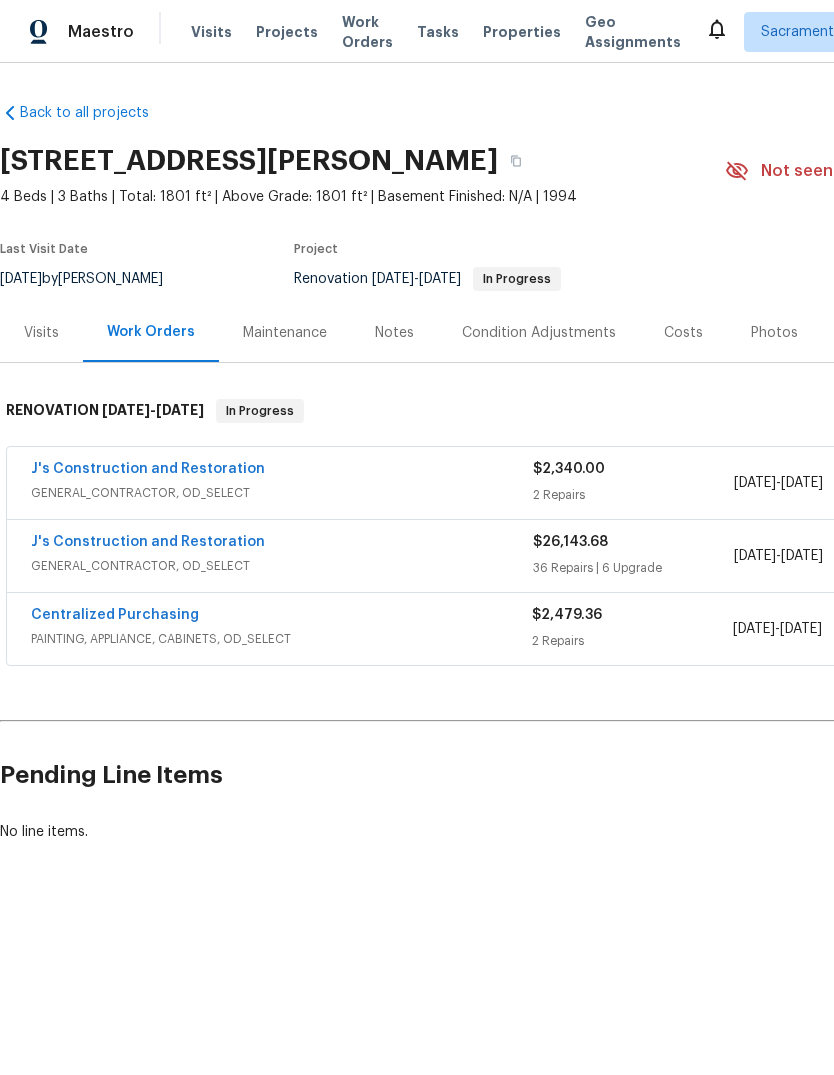 scroll, scrollTop: 0, scrollLeft: 0, axis: both 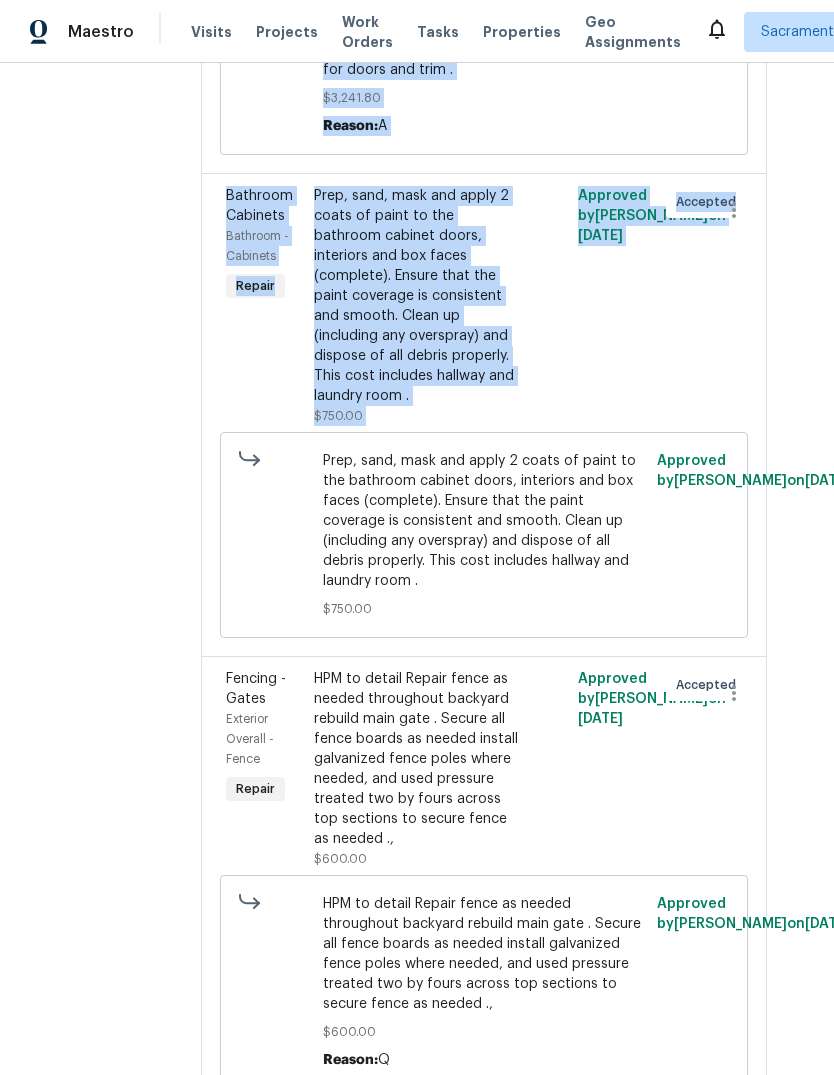 click on "Approved by  Douglass Noblett  on  7/15/2025" at bounding box center [693, 535] 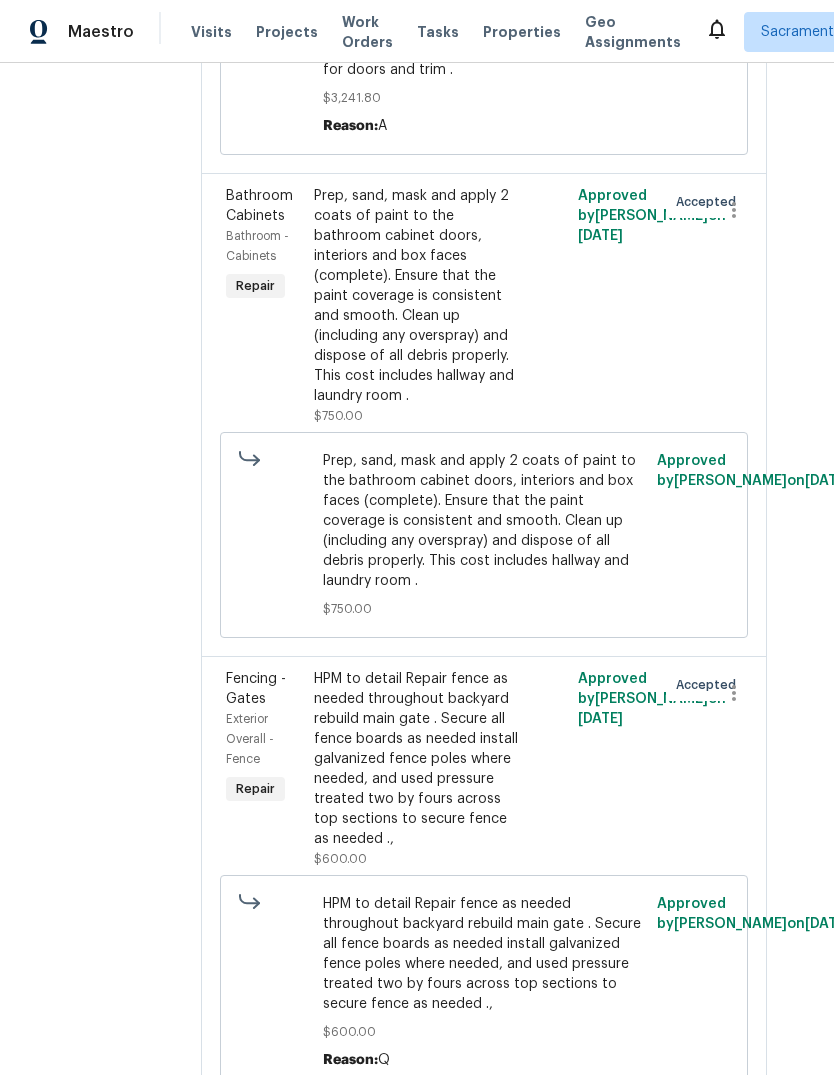 click at bounding box center [726, 306] 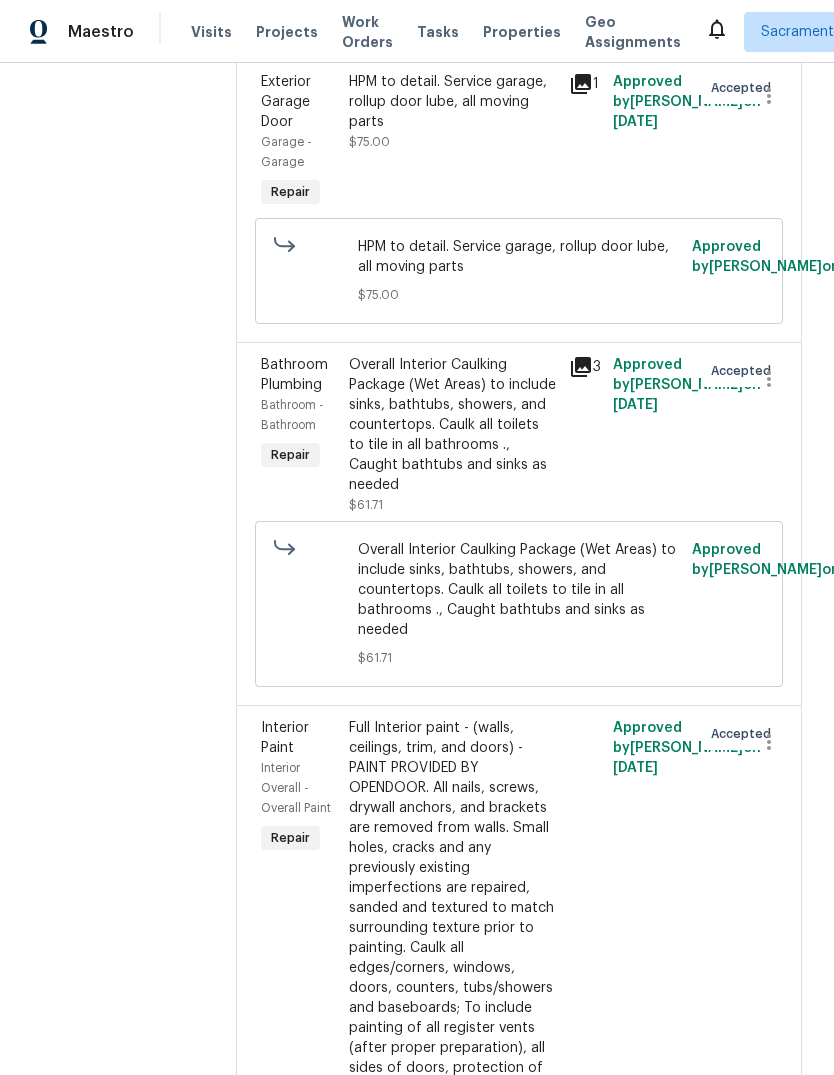 scroll, scrollTop: 1696, scrollLeft: 0, axis: vertical 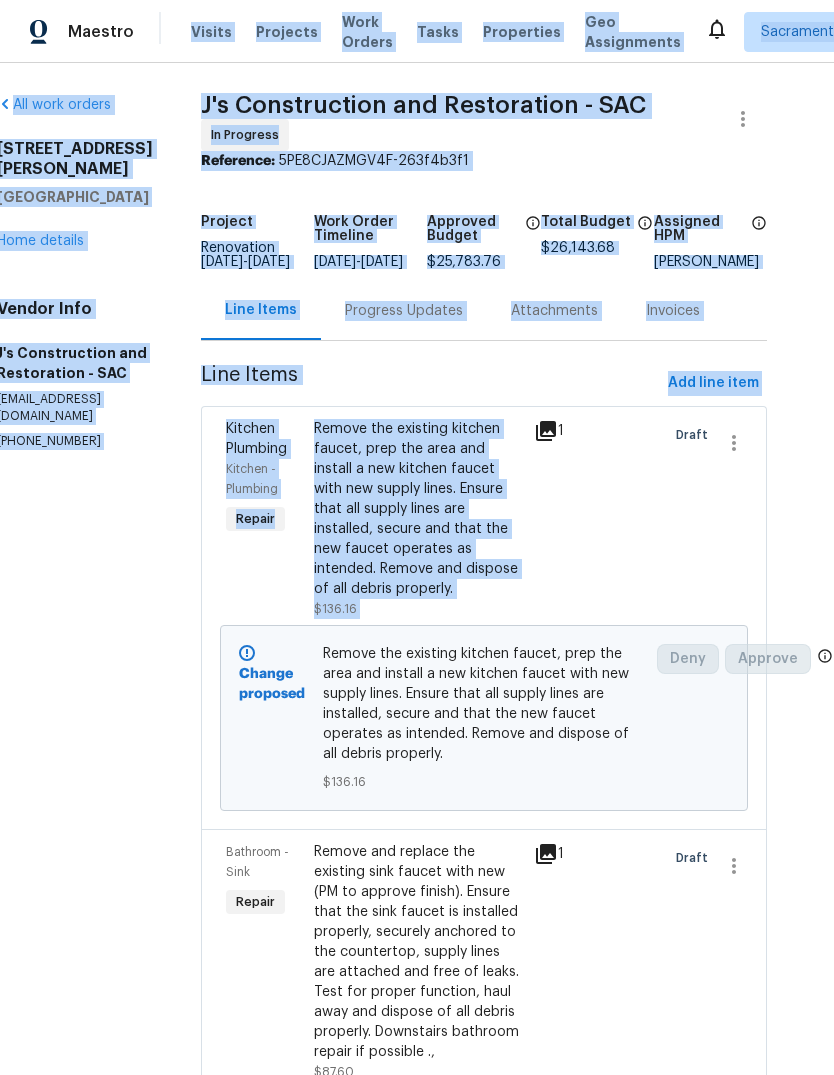 click on "All work orders 858 Wristen Way Galt, CA 95632 Home details Vendor Info J's Construction and Restoration - SAC garza_developments@yahoo.com (916) 848-9554" at bounding box center (75, 10147) 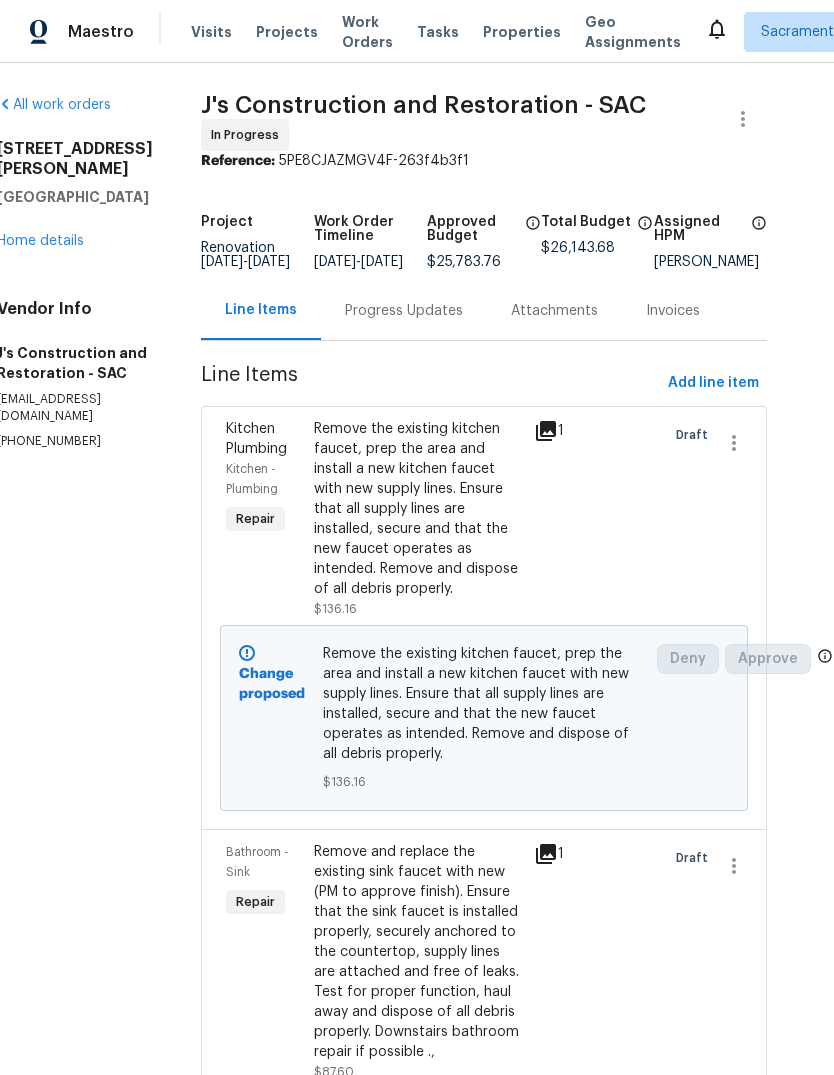 click on "J's Construction and Restoration - SAC" at bounding box center (423, 105) 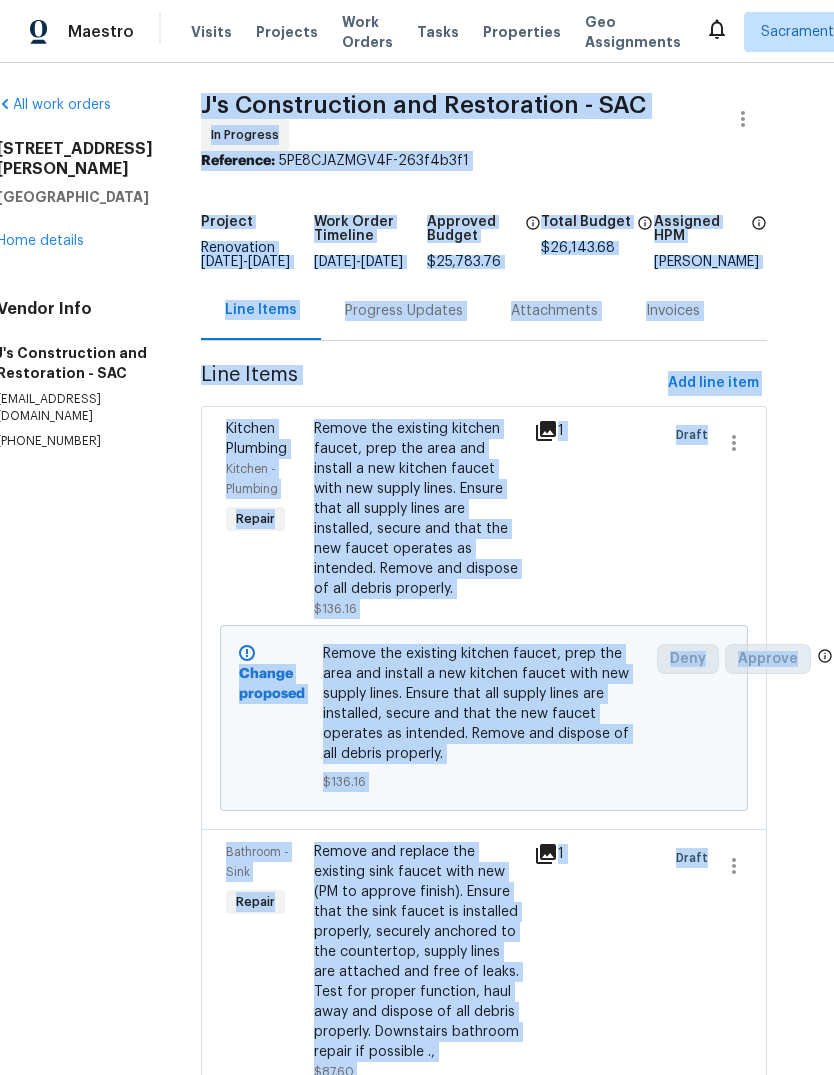 scroll, scrollTop: 73, scrollLeft: 0, axis: vertical 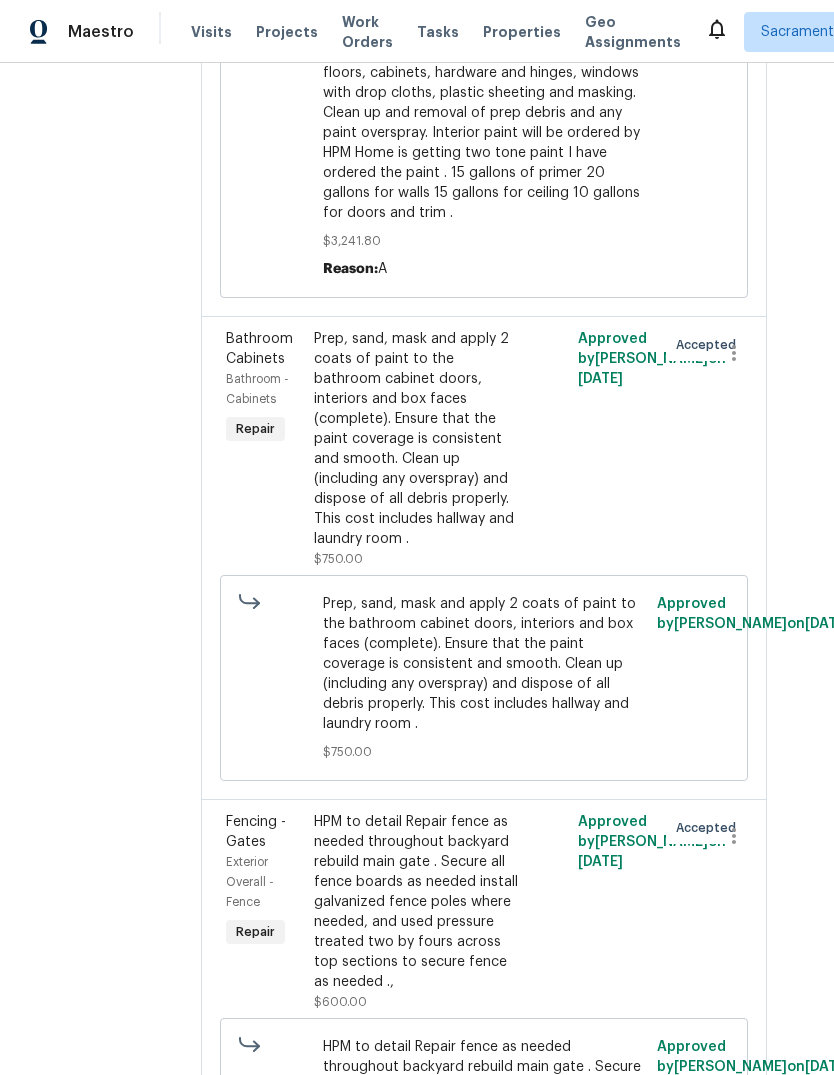 click on "Full Interior paint - (walls, ceilings, trim, and doors) - PAINT PROVIDED BY OPENDOOR. All nails, screws, drywall anchors, and brackets are removed from walls. Small holes, cracks and any previously existing imperfections are repaired, sanded and textured to match surrounding texture prior to painting. Caulk all edges/corners, windows, doors, counters, tubs/showers and baseboards; To include painting of all register vents (after proper preparation), all sides of doors, protection of floors, cabinets, hardware and hinges, windows with drop cloths, plastic sheeting and masking. Clean up and removal of prep debris and any paint overspray.
Interior paint will be ordered by HPM
Home is getting two tone paint
I have ordered the paint .
15 gallons of primer
20 gallons for walls
15 gallons for ceiling
10 gallons for doors and trim ." at bounding box center [484, 33] 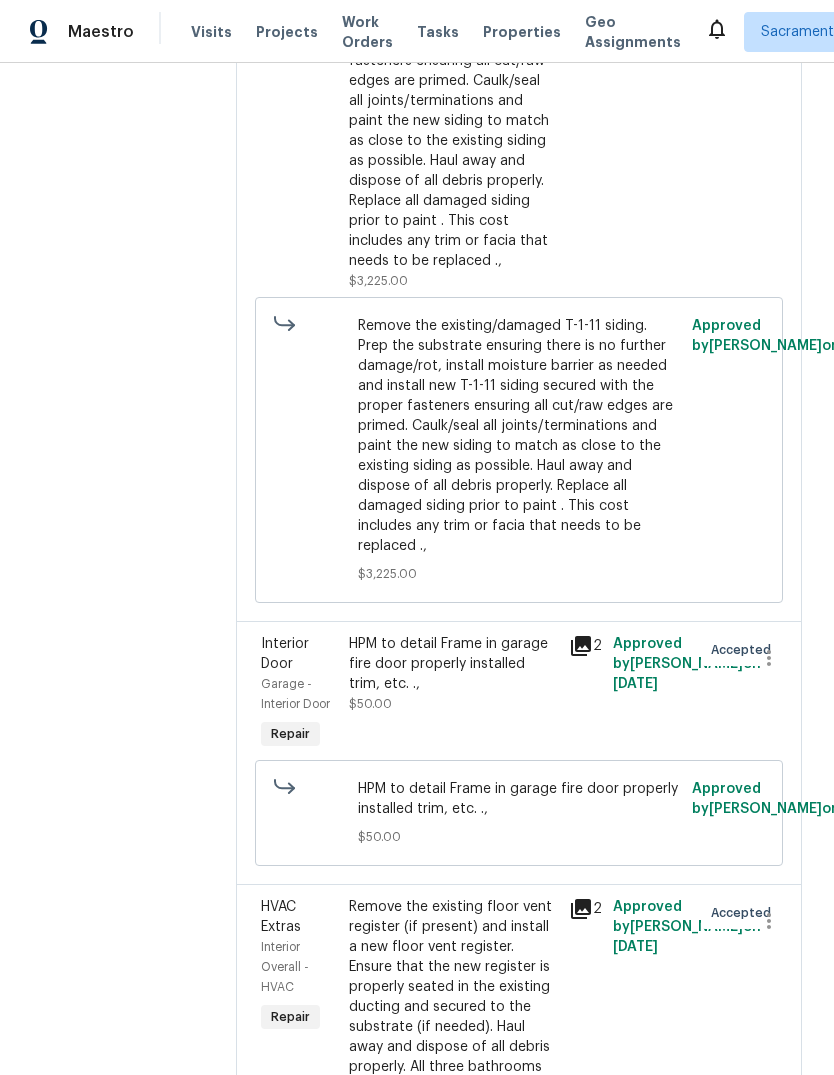 scroll, scrollTop: 6904, scrollLeft: 0, axis: vertical 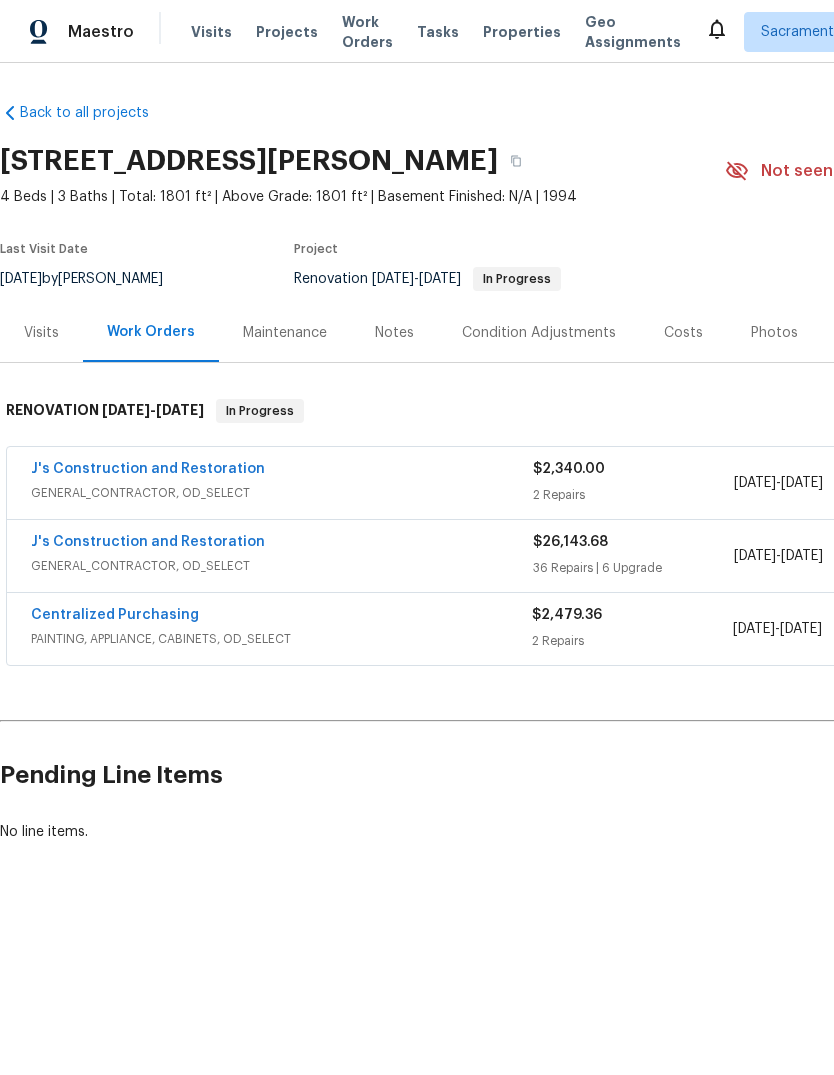 click on "PAINTING, APPLIANCE, CABINETS, OD_SELECT" at bounding box center (281, 639) 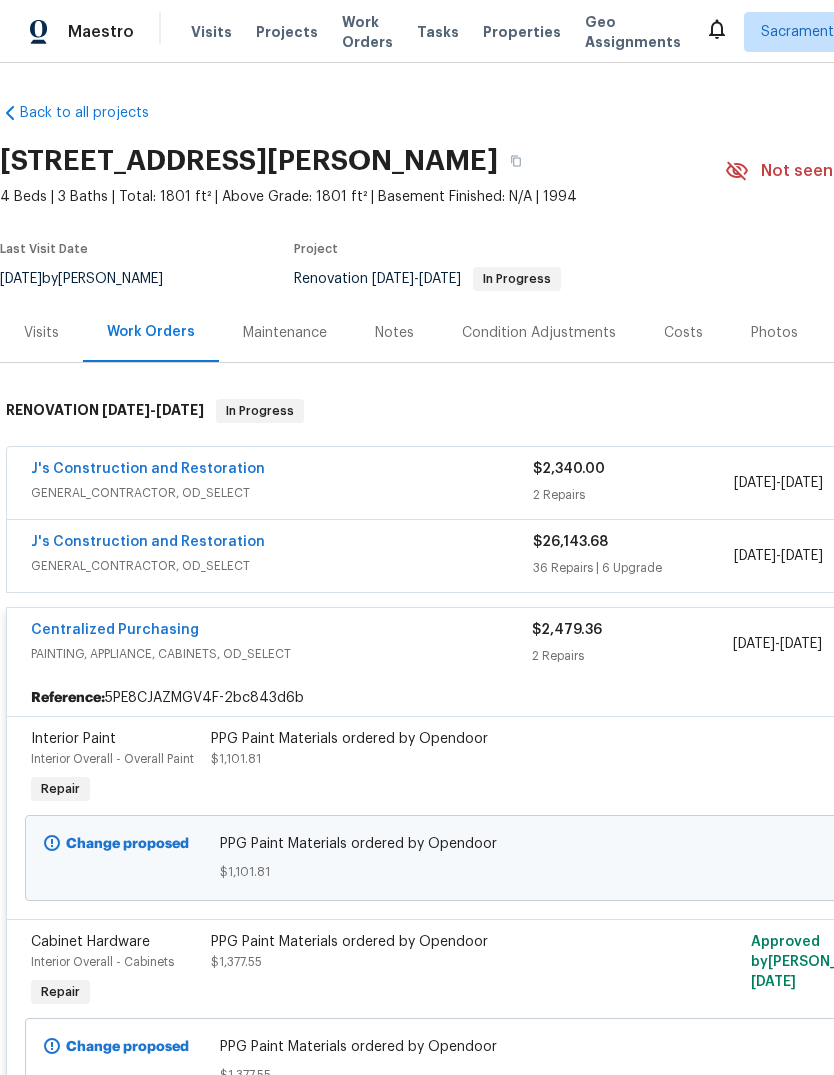 click on "PAINTING, APPLIANCE, CABINETS, OD_SELECT" at bounding box center [281, 654] 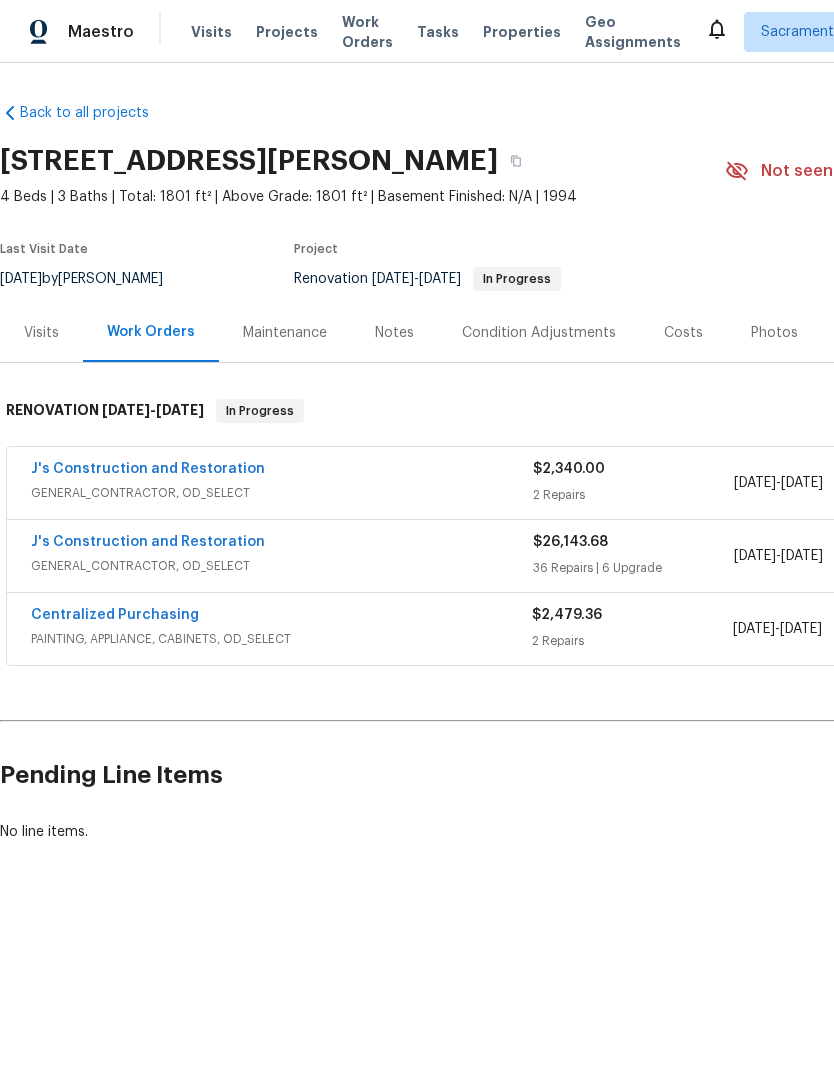 click on "Centralized Purchasing" at bounding box center [115, 615] 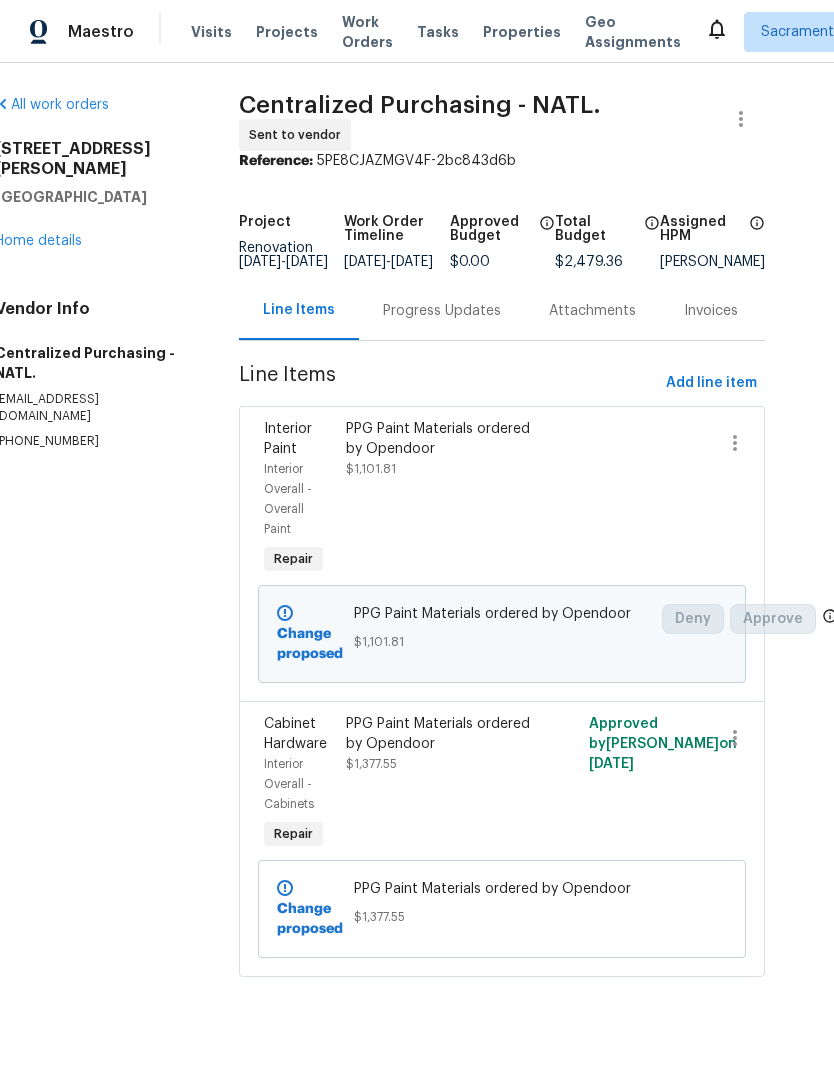 scroll, scrollTop: 0, scrollLeft: 36, axis: horizontal 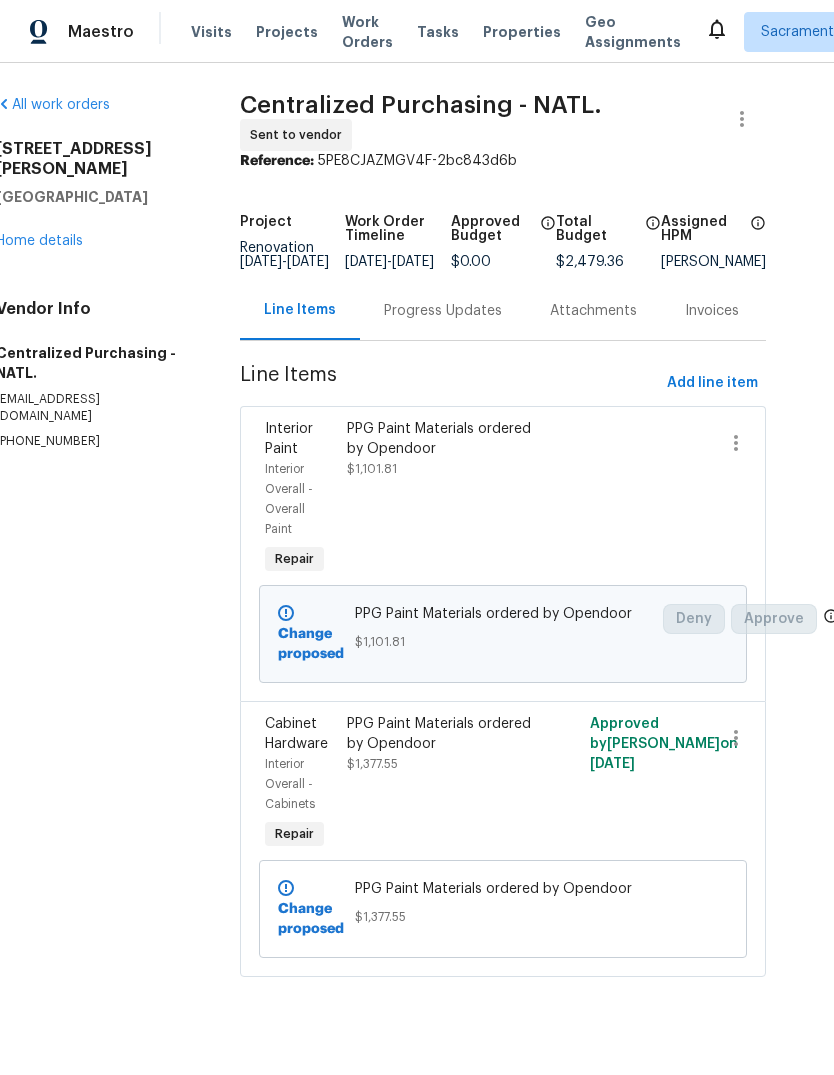 click on "Home details" at bounding box center (39, 241) 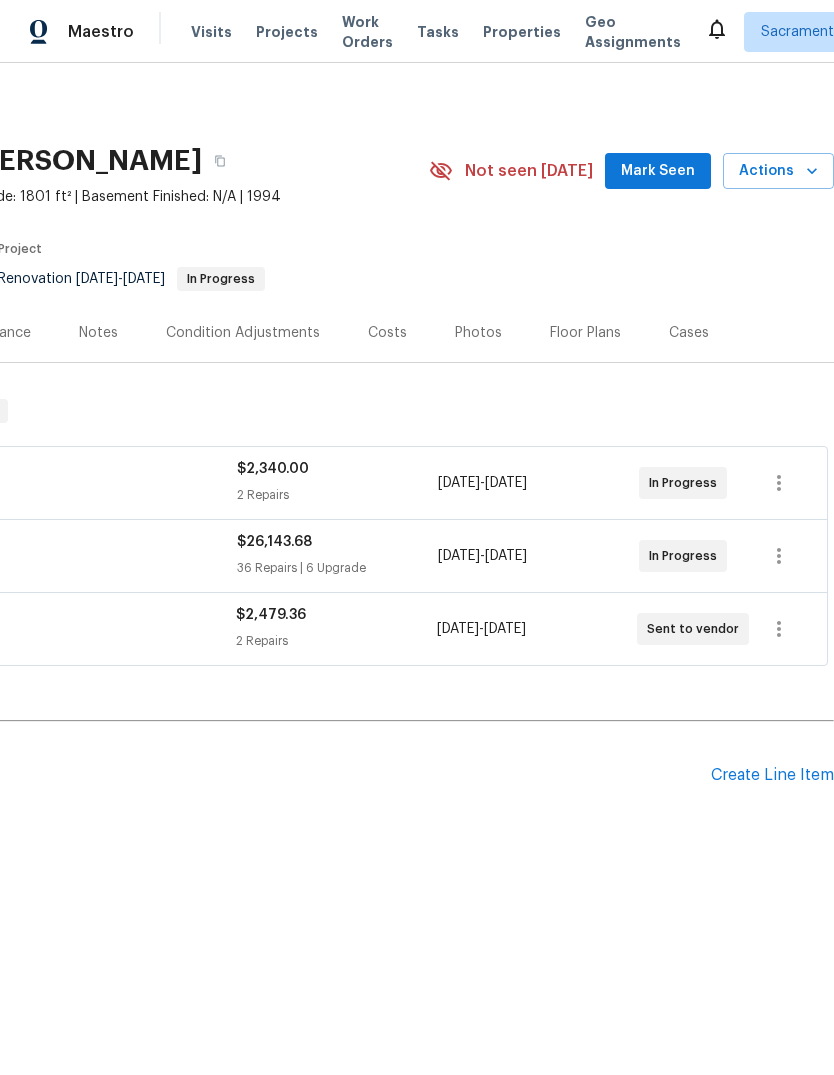 scroll, scrollTop: 0, scrollLeft: 296, axis: horizontal 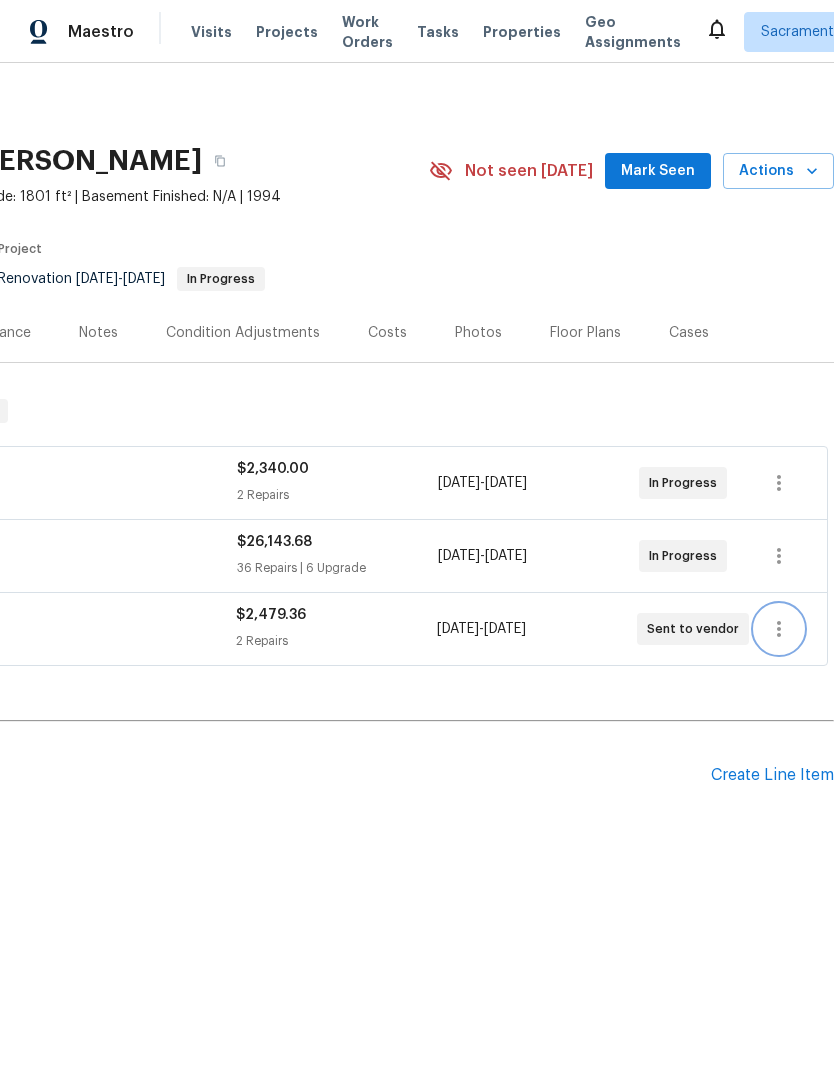 click at bounding box center (779, 629) 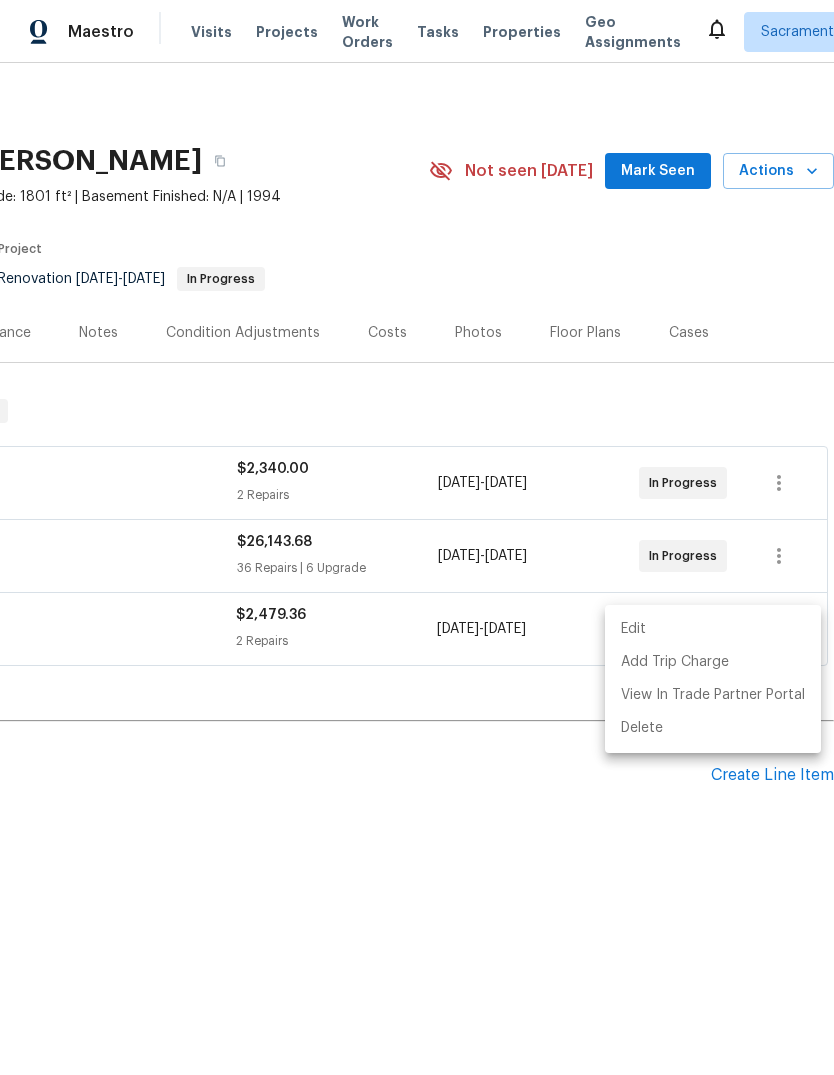 click at bounding box center [417, 537] 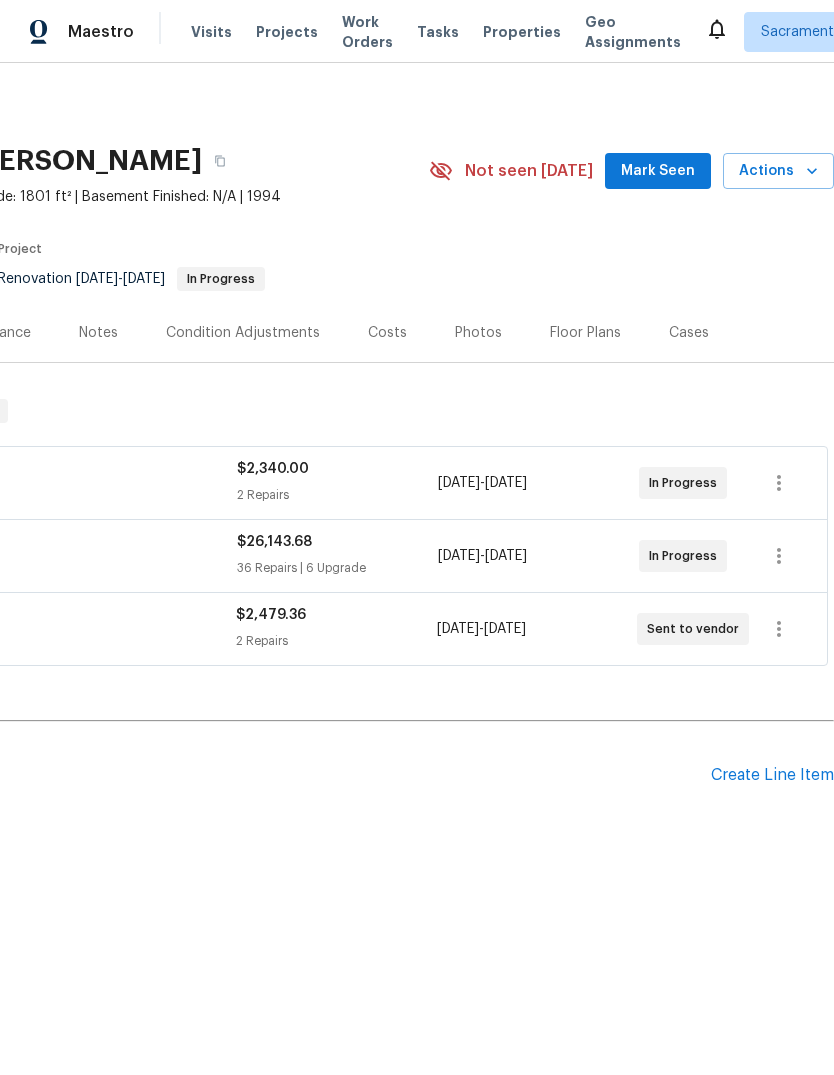 click on "Mark Seen" at bounding box center (658, 171) 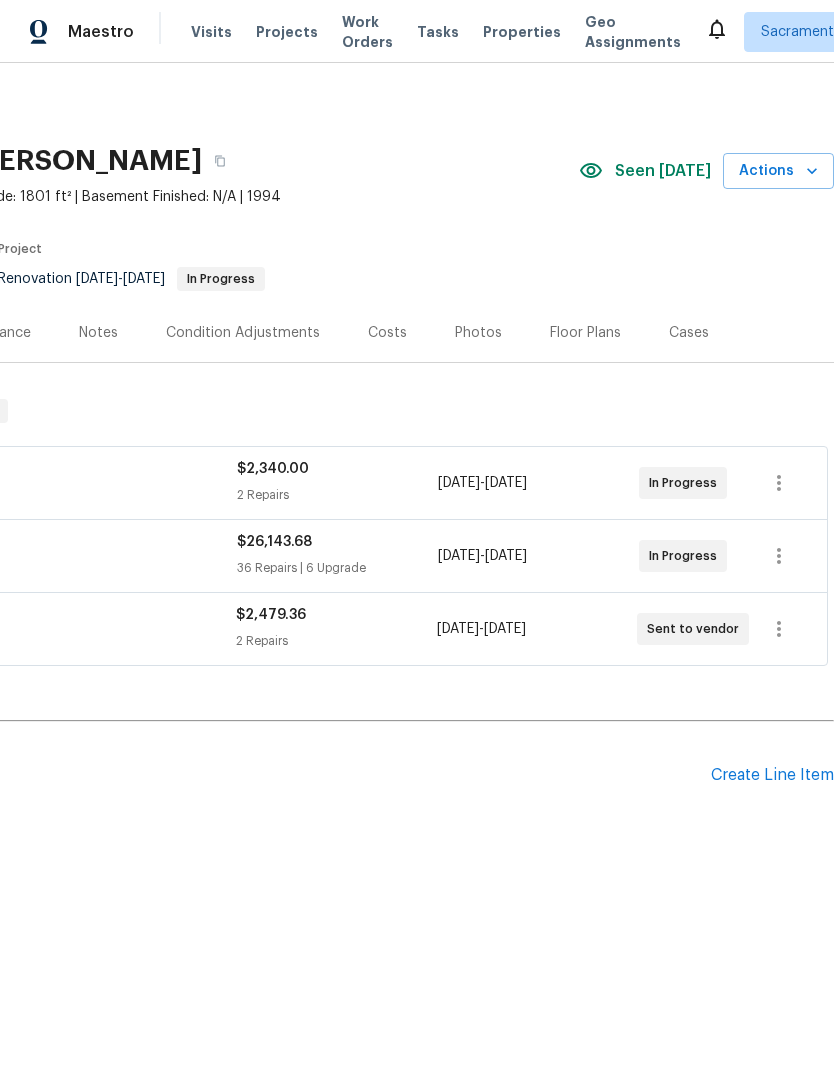 click on "Seen [DATE]" at bounding box center (663, 171) 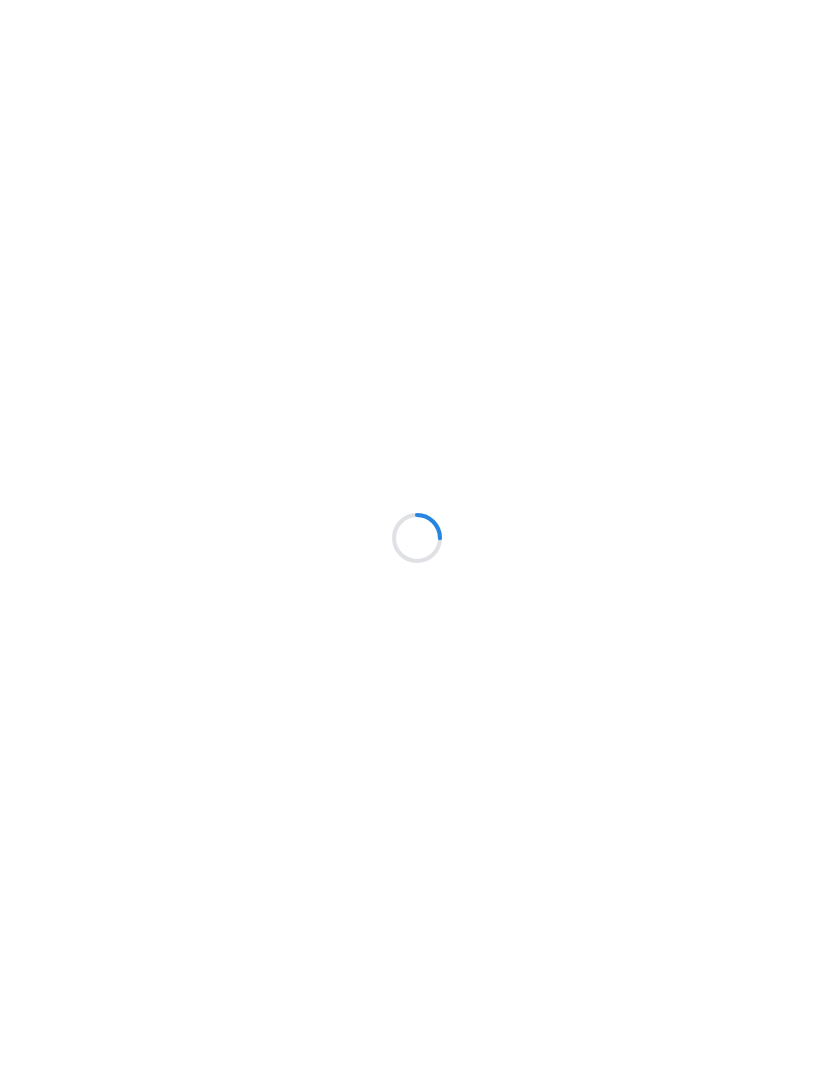 scroll, scrollTop: 0, scrollLeft: 0, axis: both 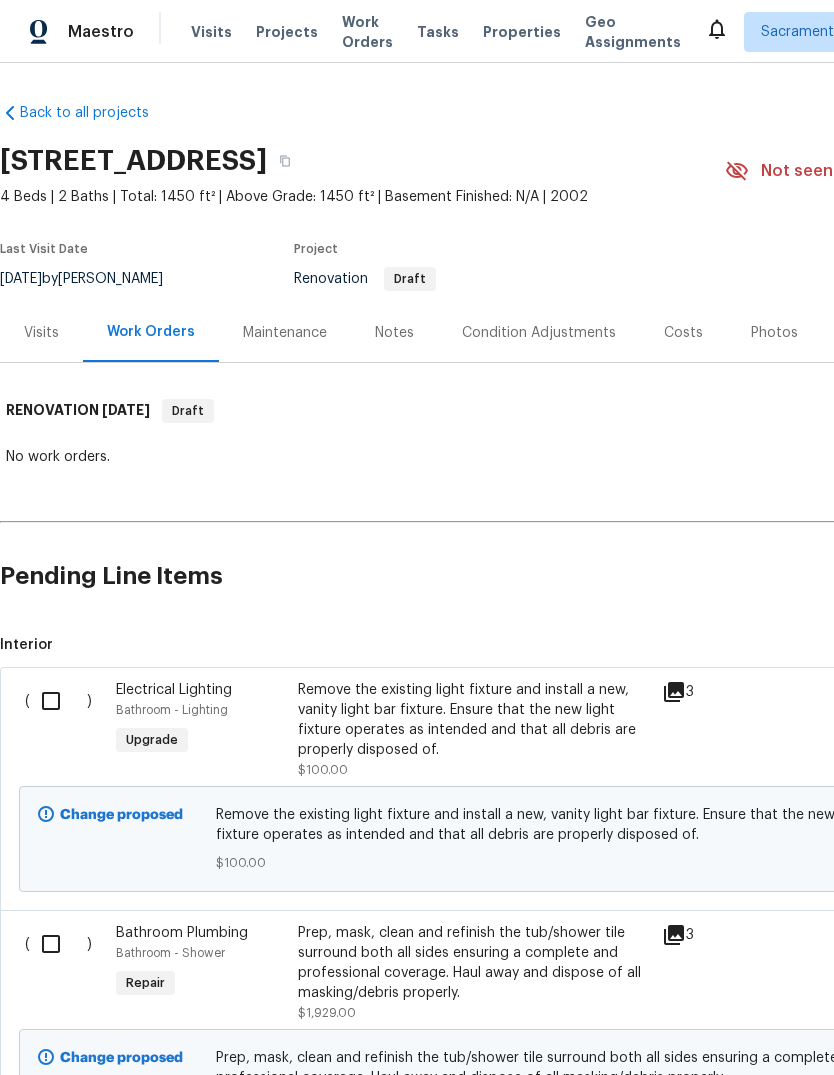 click on "Notes" at bounding box center (394, 332) 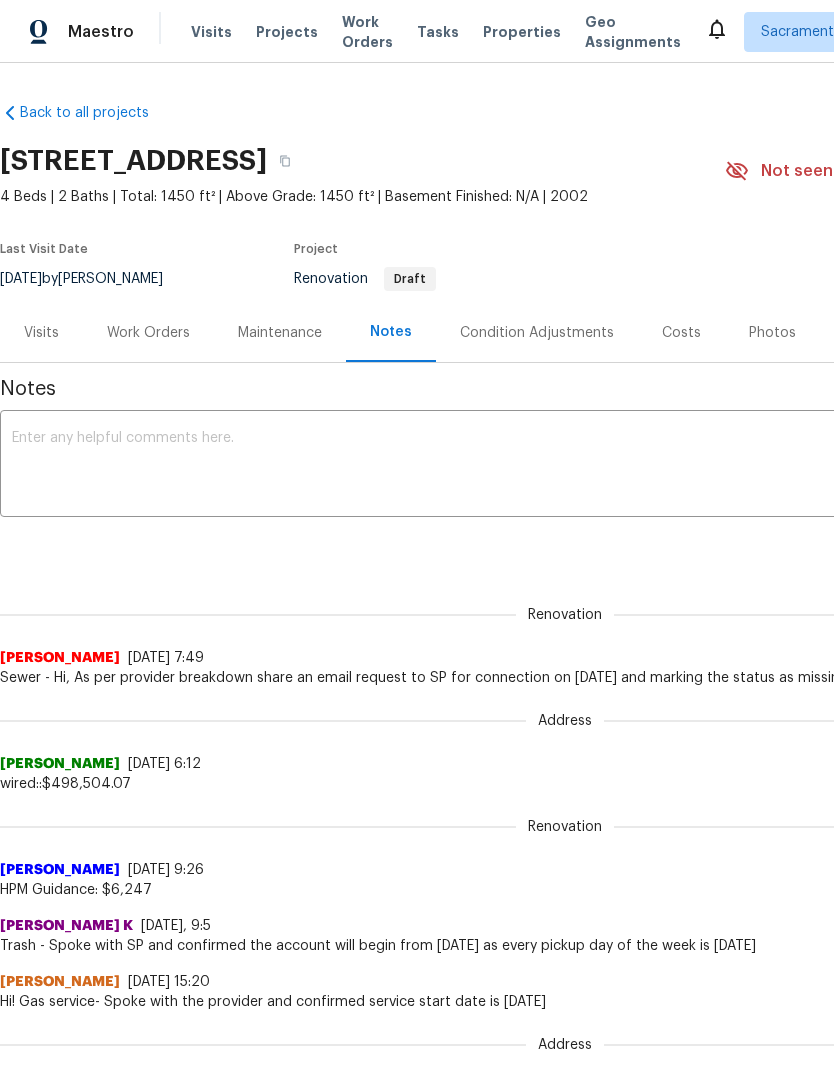 click at bounding box center (565, 466) 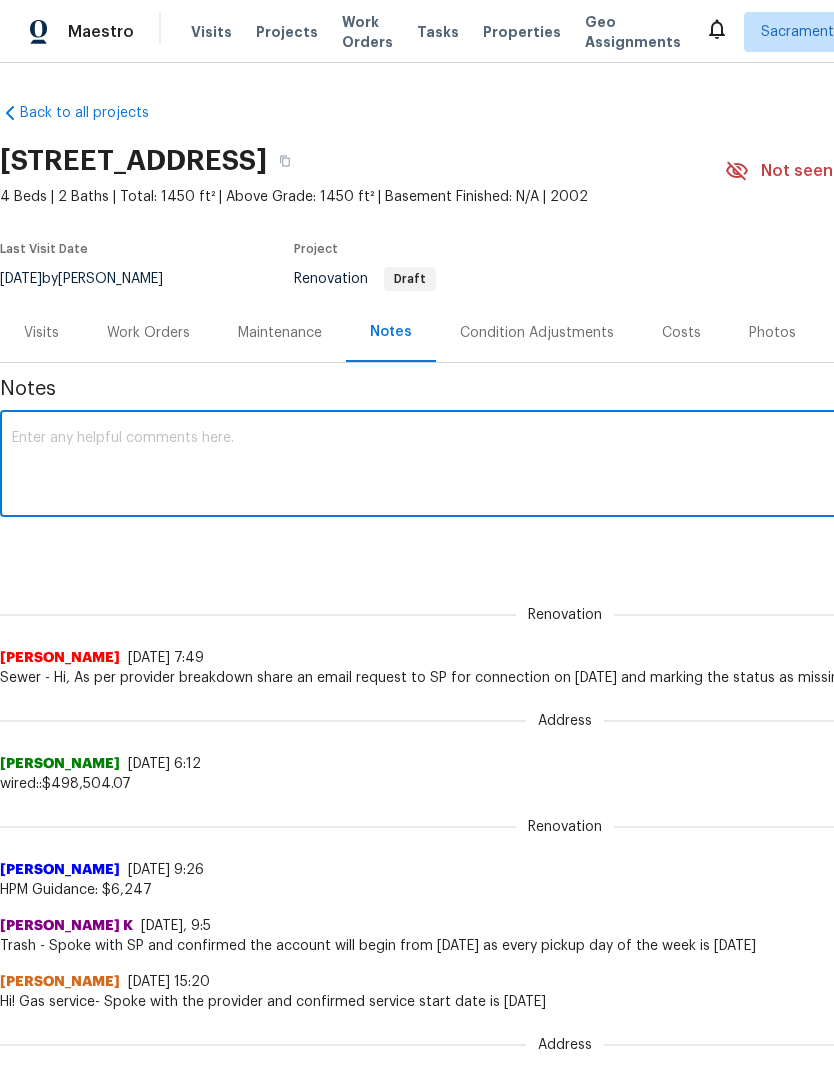 click at bounding box center (565, 466) 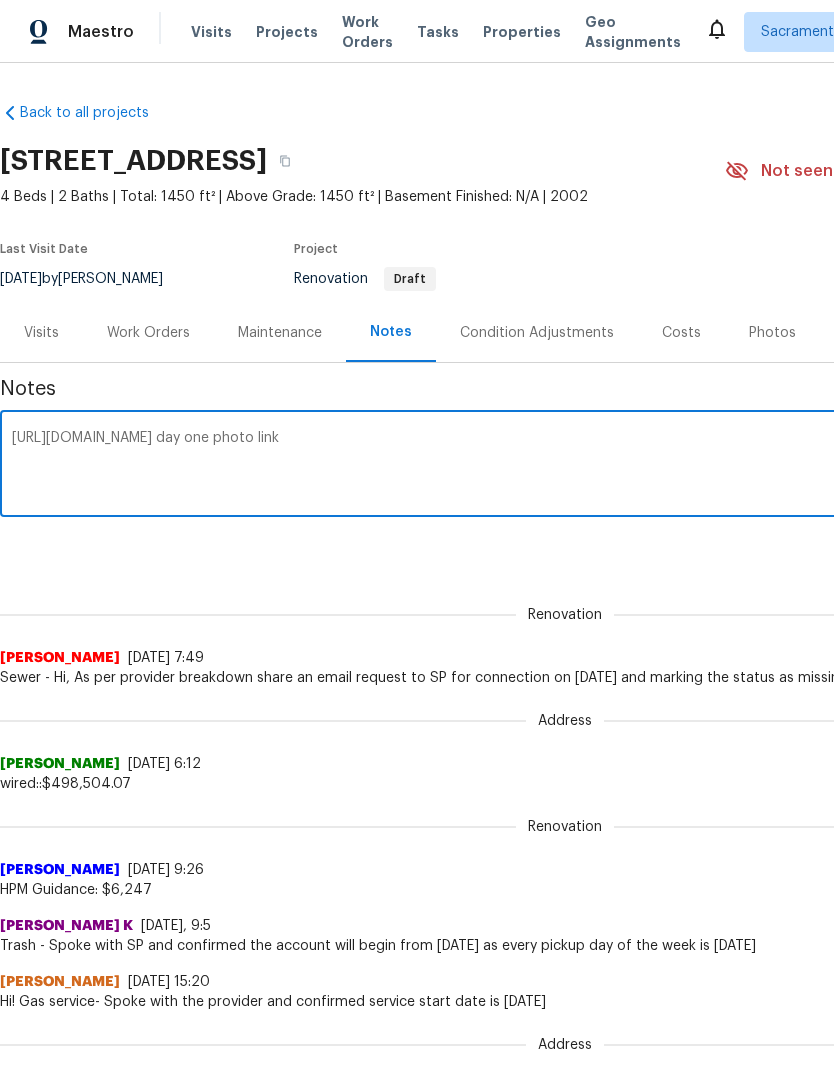 click on "https://drive.google.com/drive/folders/1MH0X1oCL9Vu58a173-opUOBxXQc0m4Nm day one photo link" at bounding box center (565, 466) 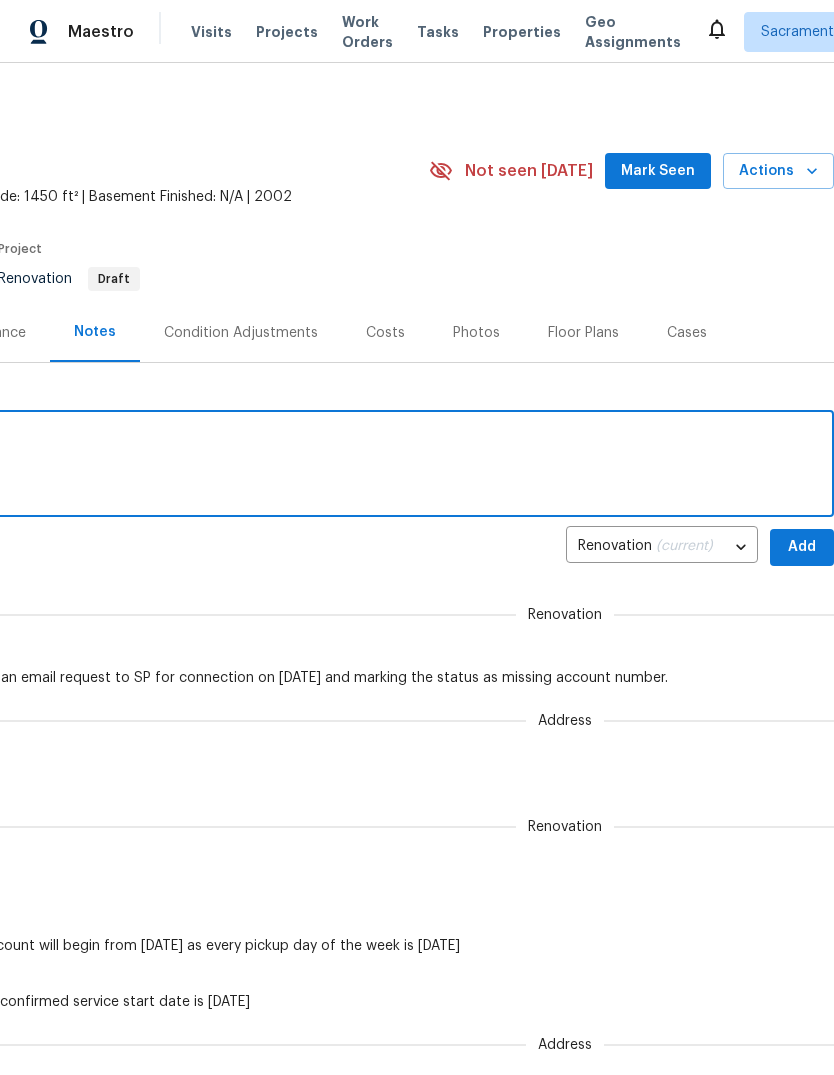scroll, scrollTop: 0, scrollLeft: 296, axis: horizontal 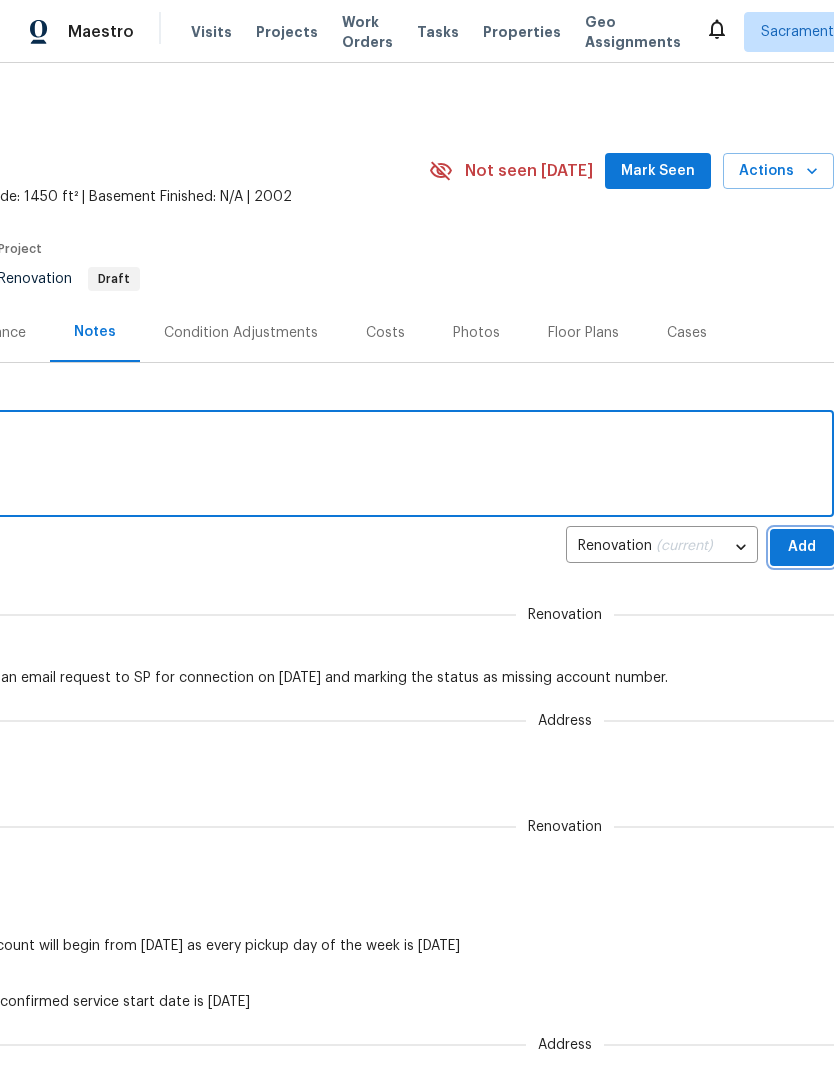 click on "Add" at bounding box center (802, 547) 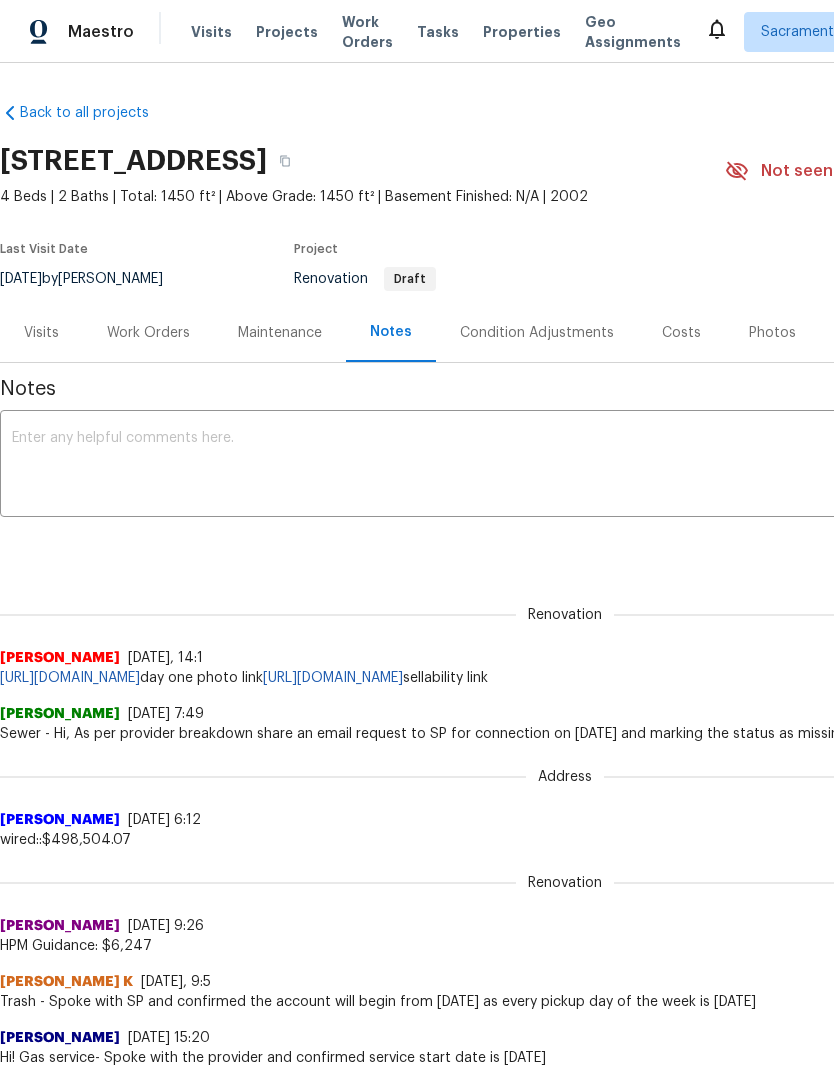 scroll, scrollTop: 0, scrollLeft: 0, axis: both 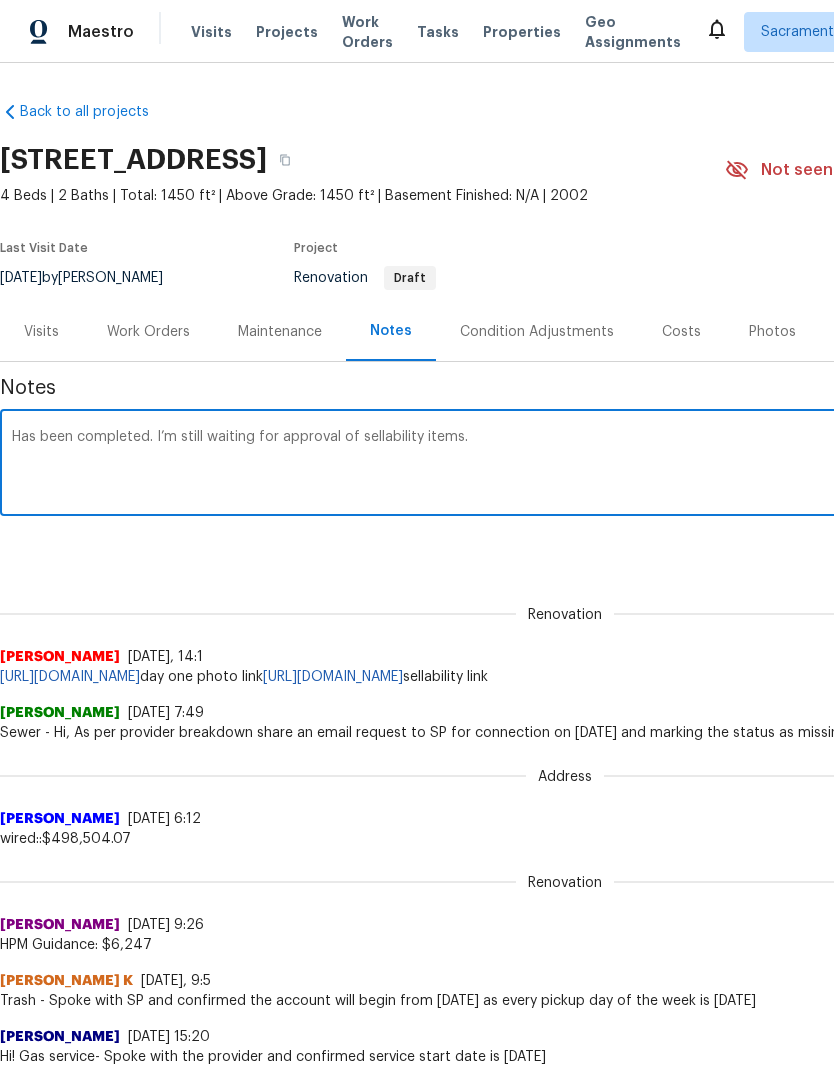 click on "Has been completed. I’m still waiting for approval of sellability items." at bounding box center (565, 465) 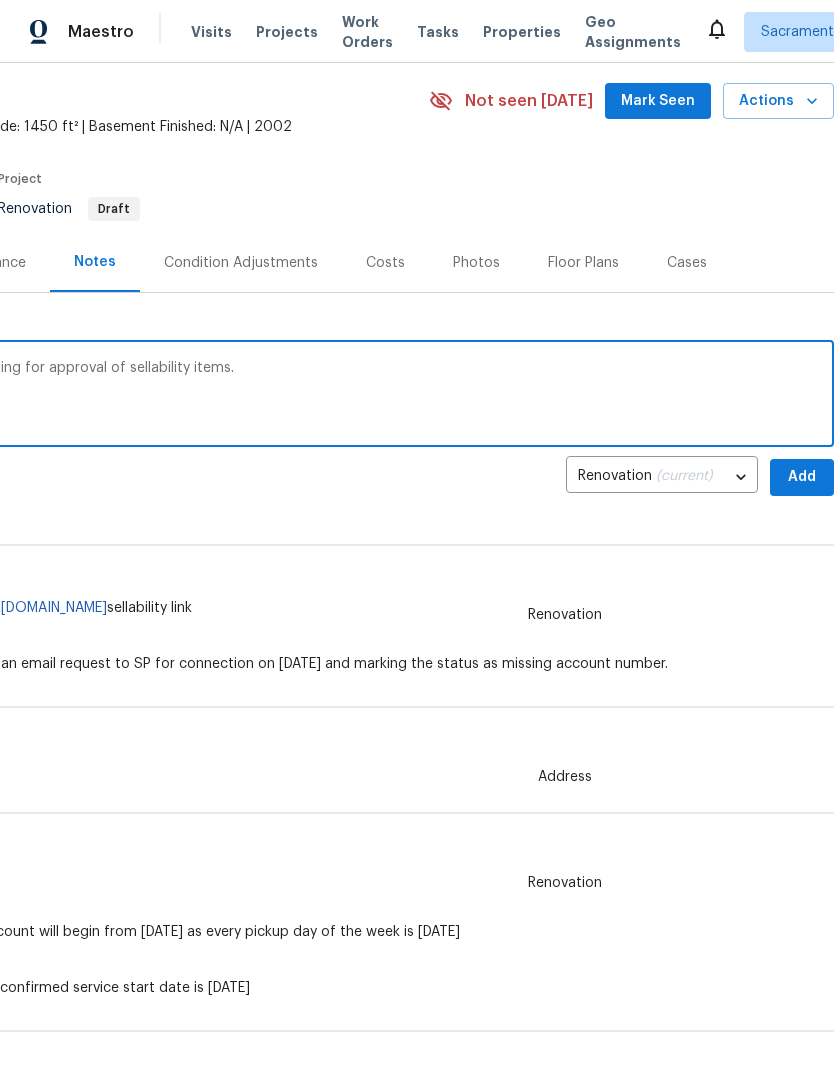 scroll, scrollTop: 70, scrollLeft: 296, axis: both 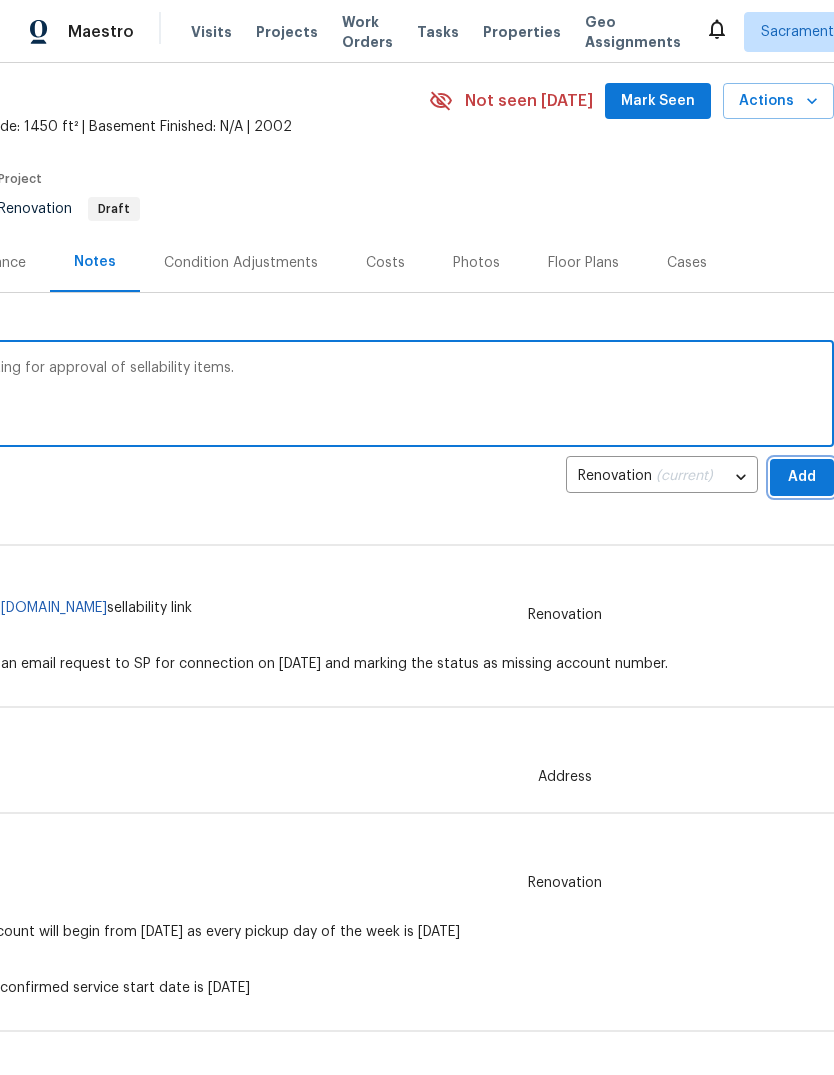 click on "Add" at bounding box center (802, 477) 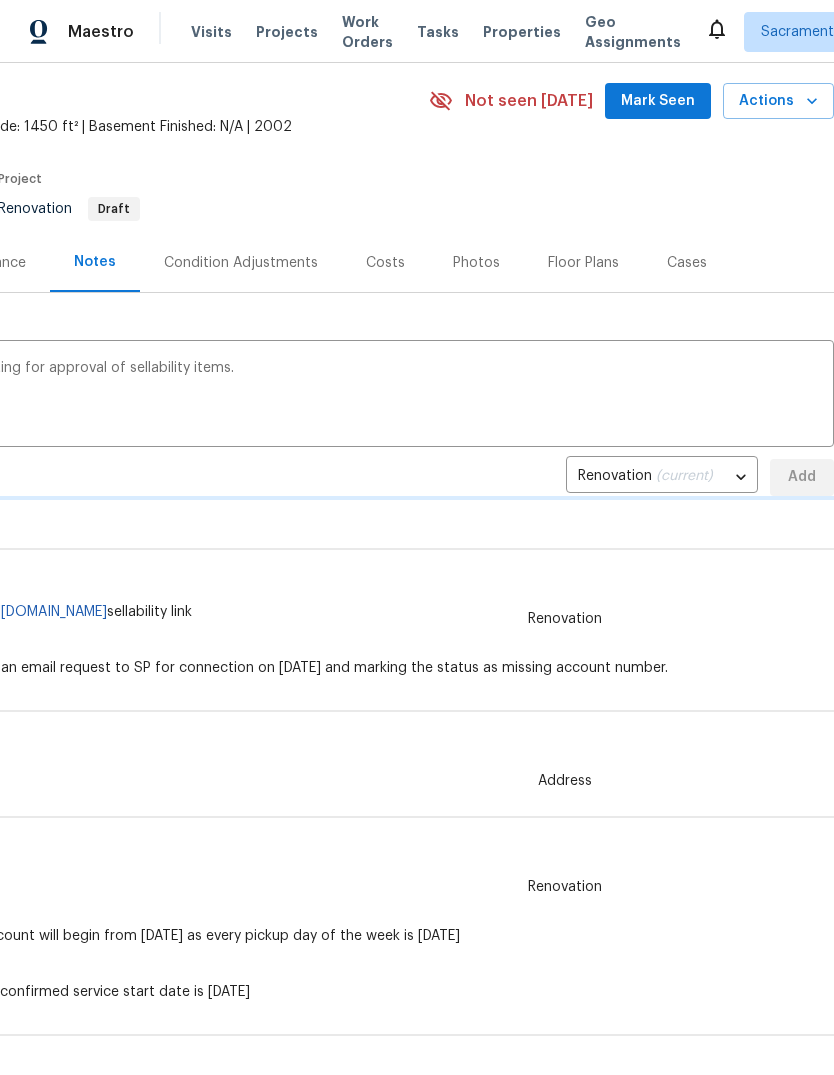 type 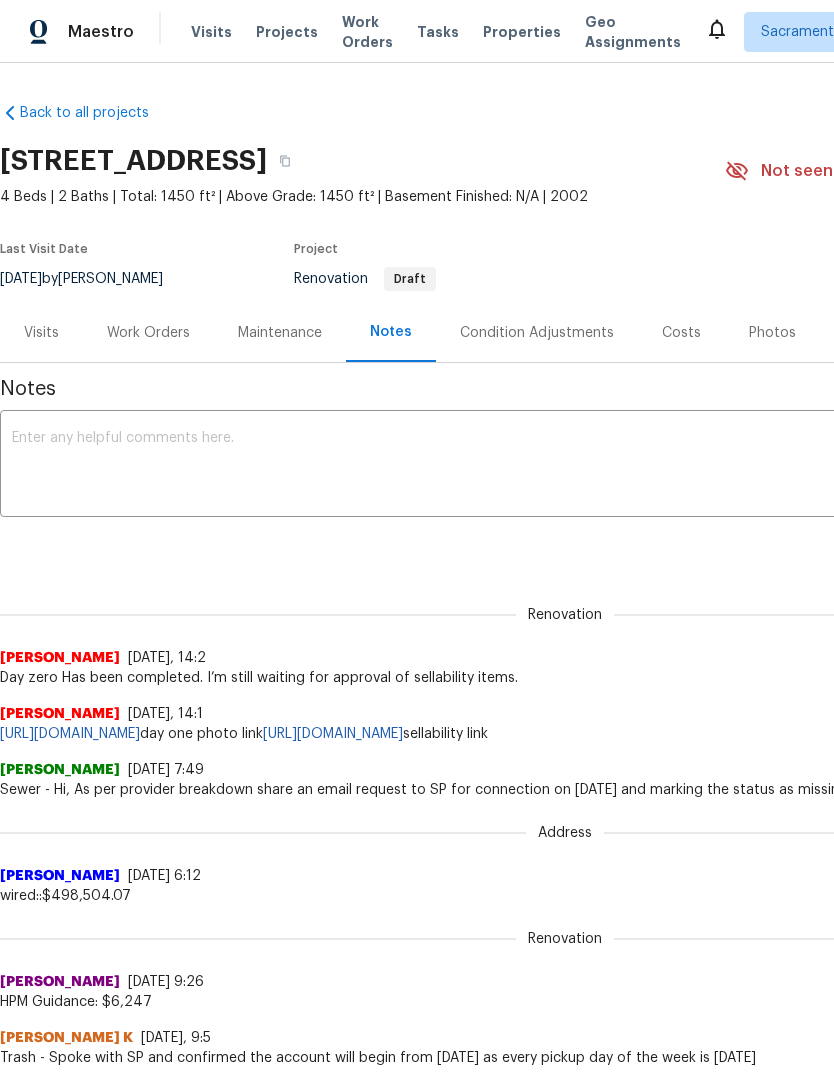 scroll, scrollTop: 0, scrollLeft: 0, axis: both 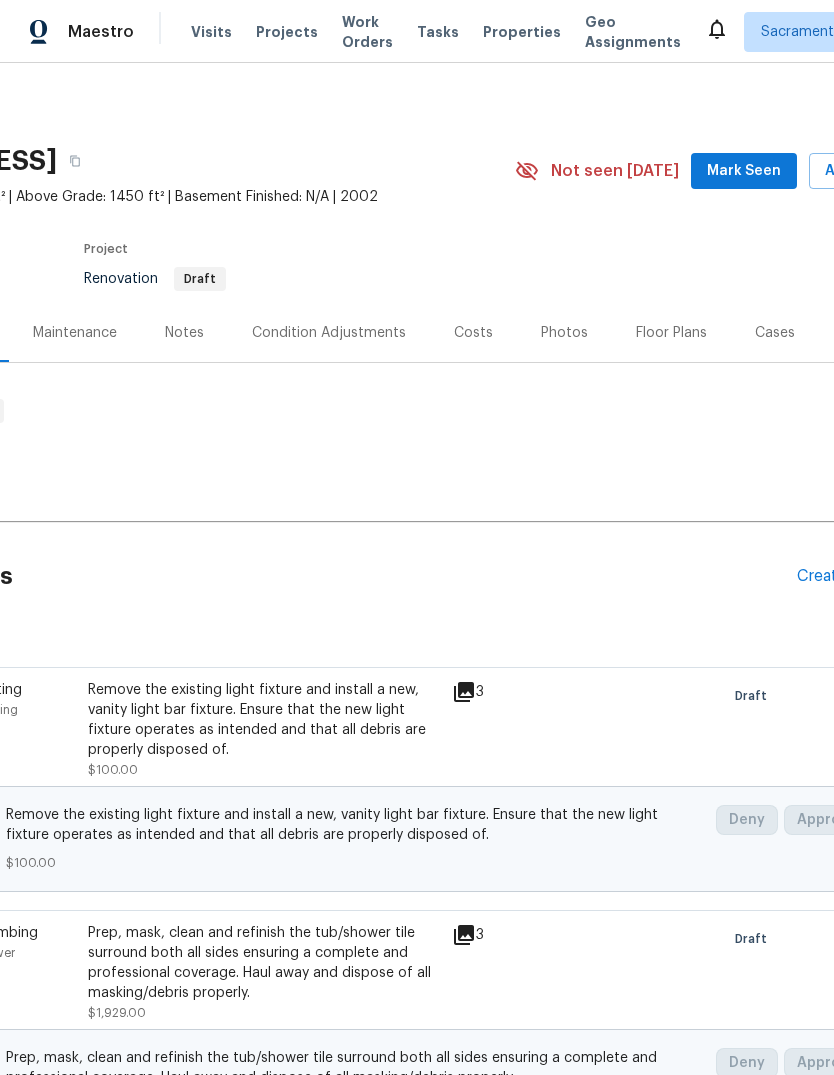 click on "Photos" at bounding box center [564, 333] 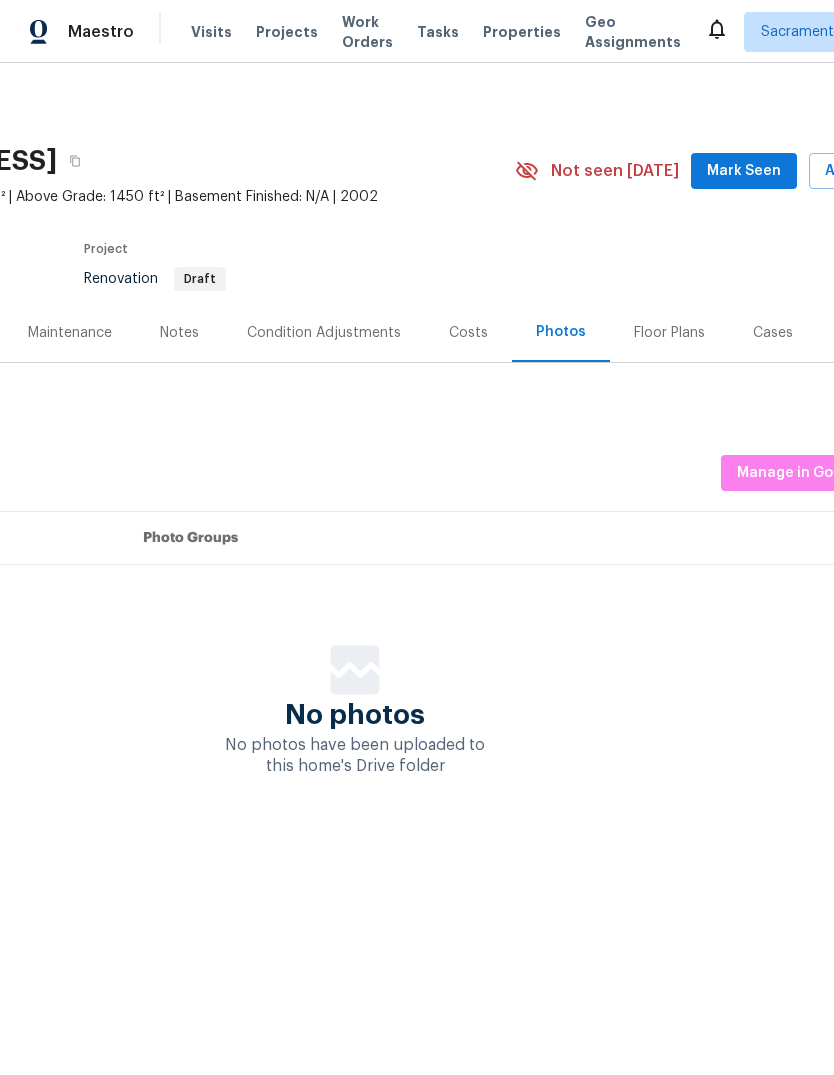 click on "Costs" at bounding box center [468, 333] 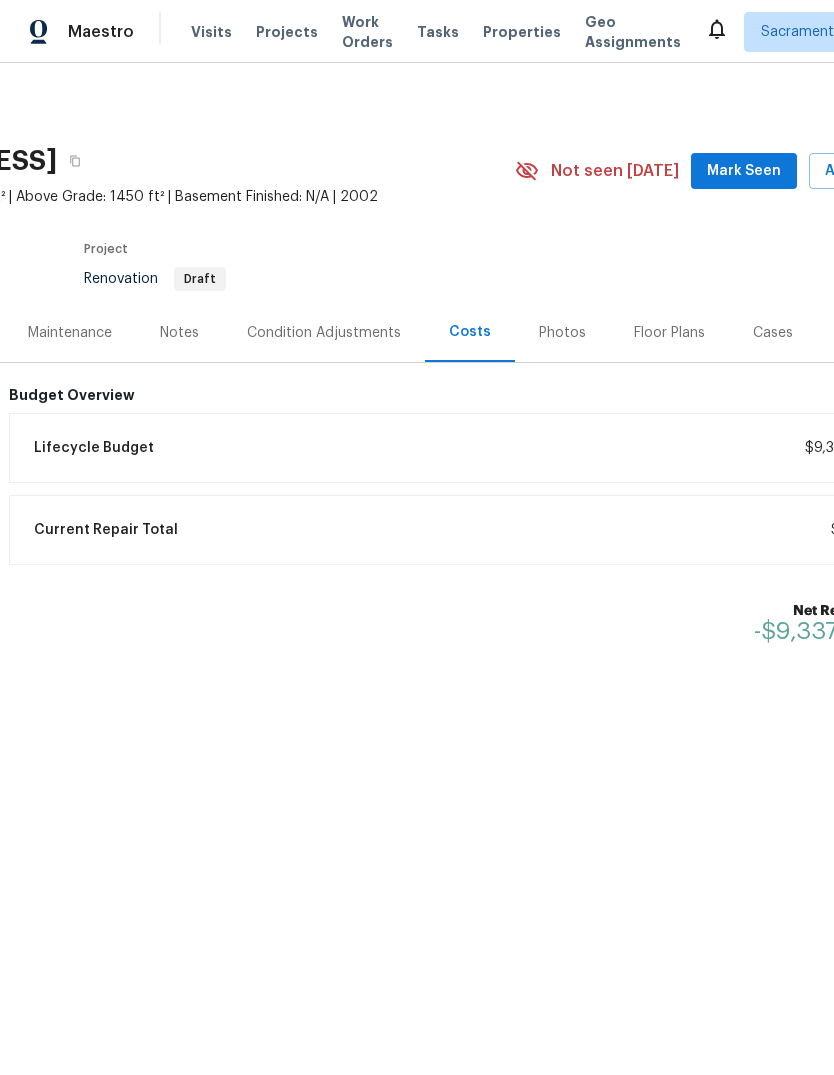 click on "Budget Overview" at bounding box center [465, 395] 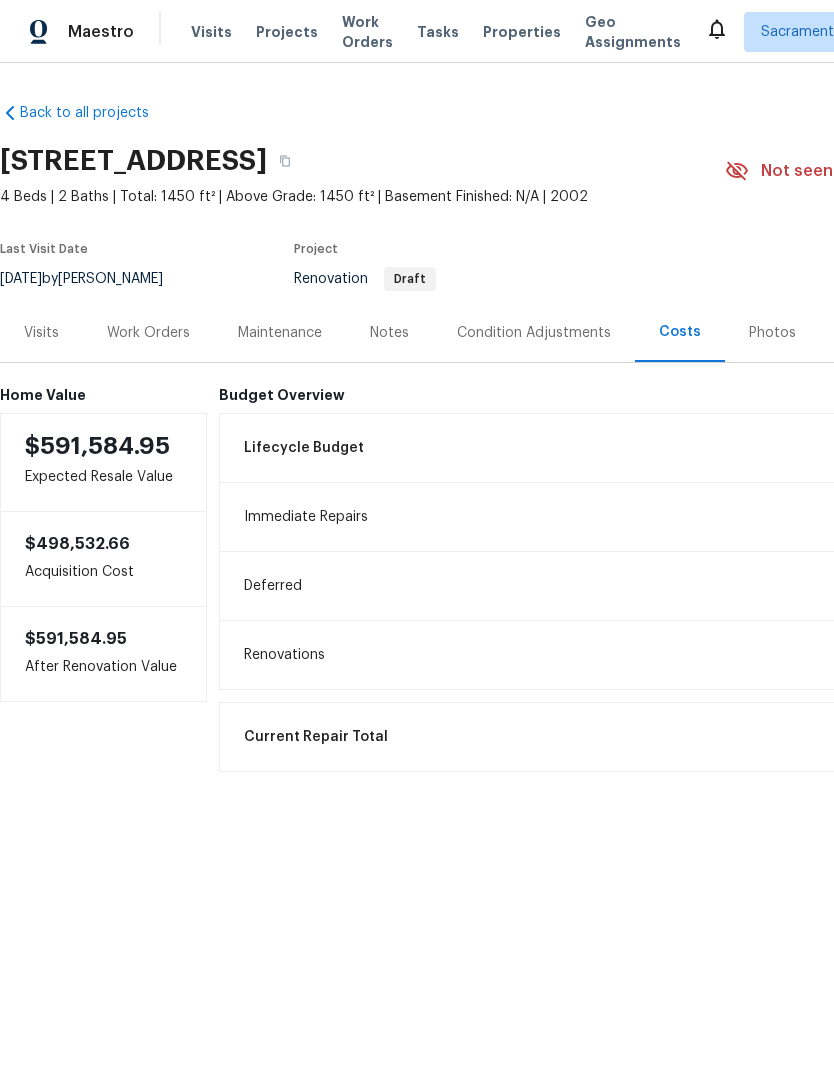 scroll, scrollTop: 0, scrollLeft: 0, axis: both 